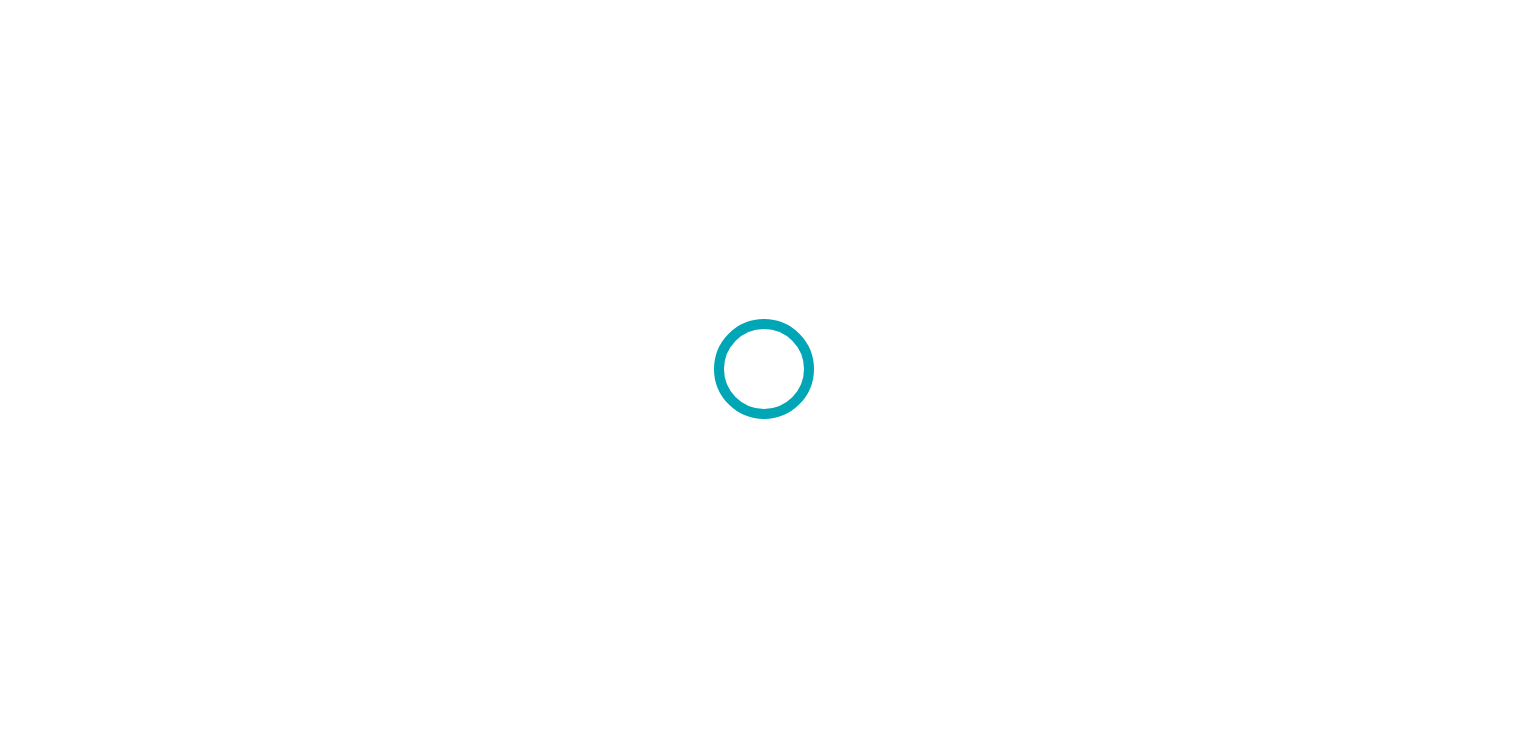 scroll, scrollTop: 0, scrollLeft: 0, axis: both 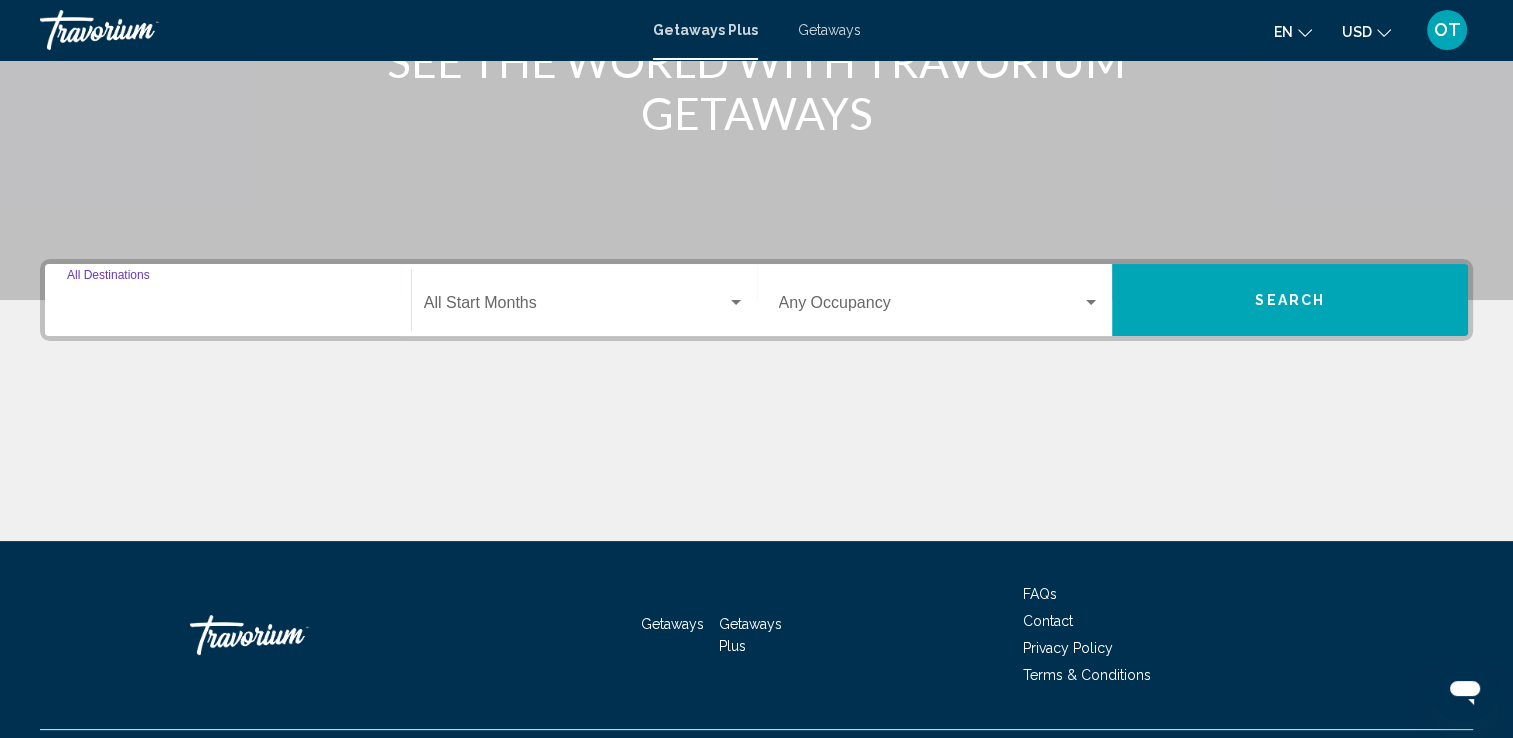 click on "Destination All Destinations" at bounding box center (228, 307) 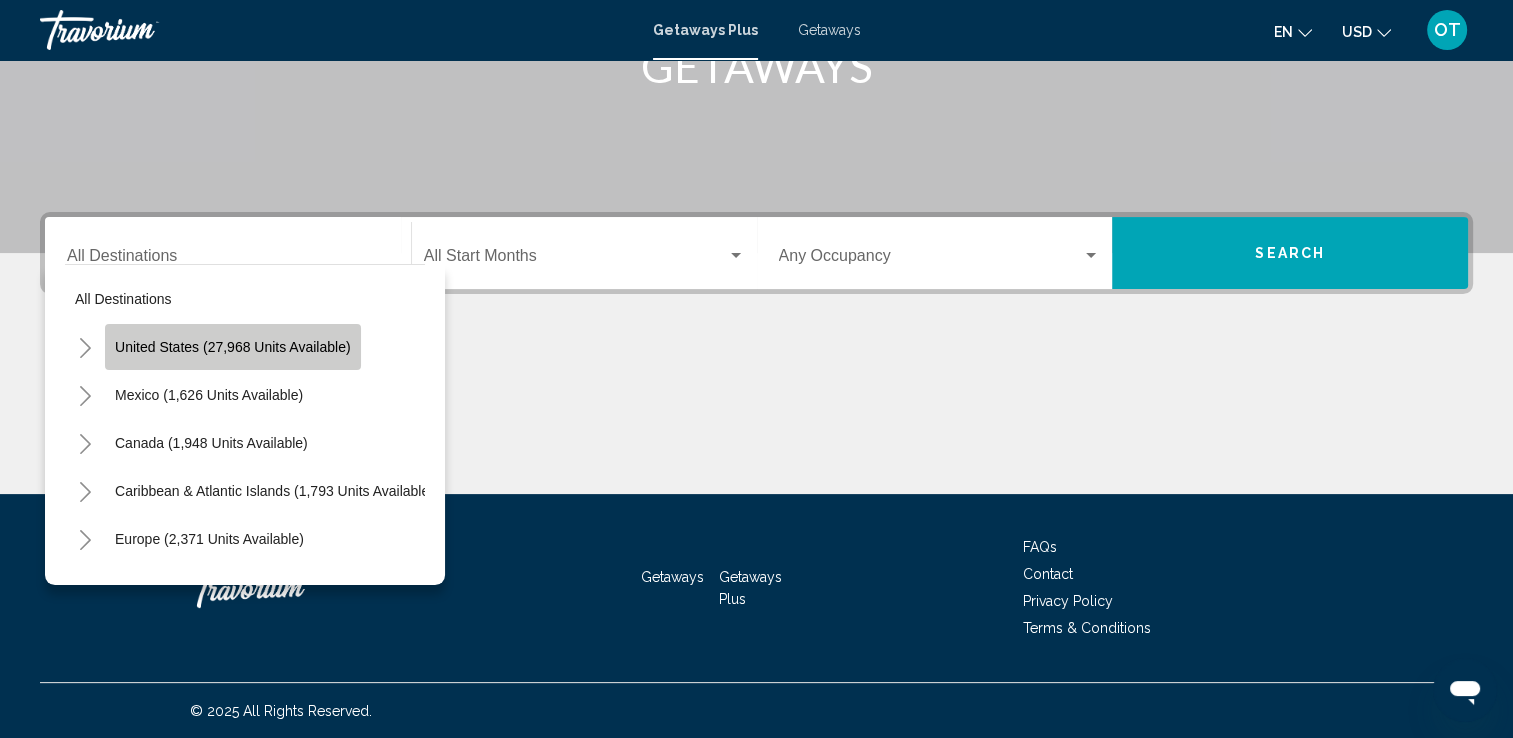 click on "United States (27,968 units available)" 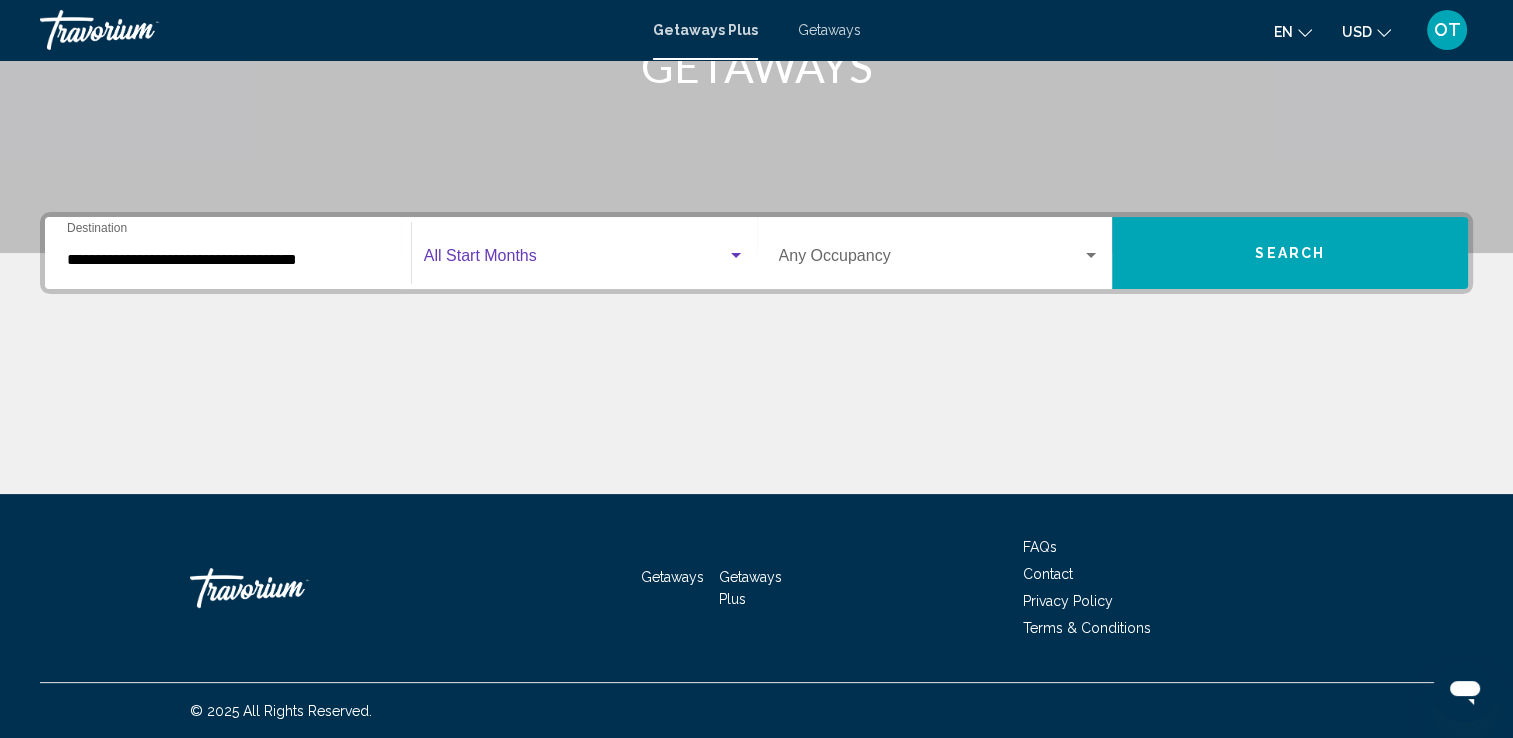 click at bounding box center (575, 260) 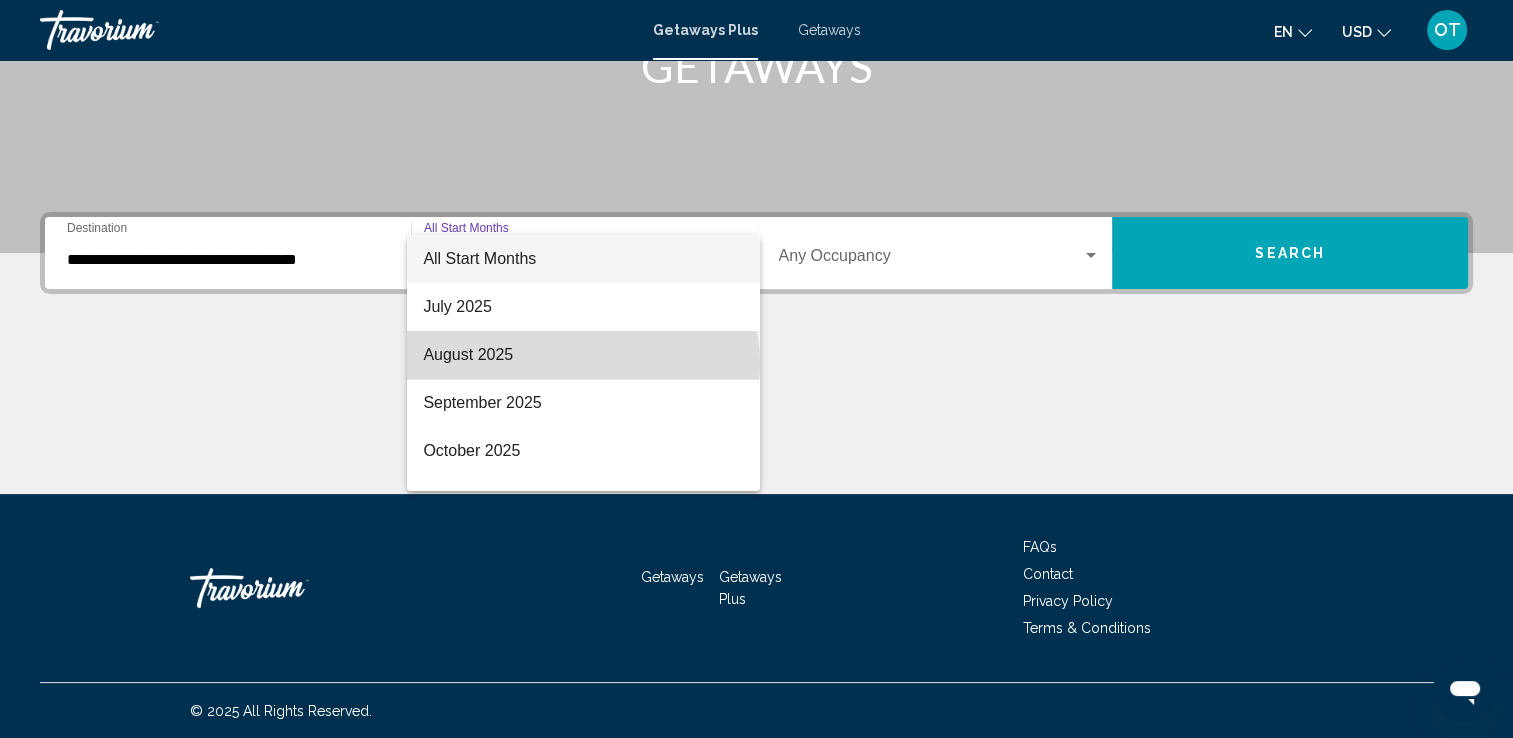 click on "August 2025" at bounding box center (583, 355) 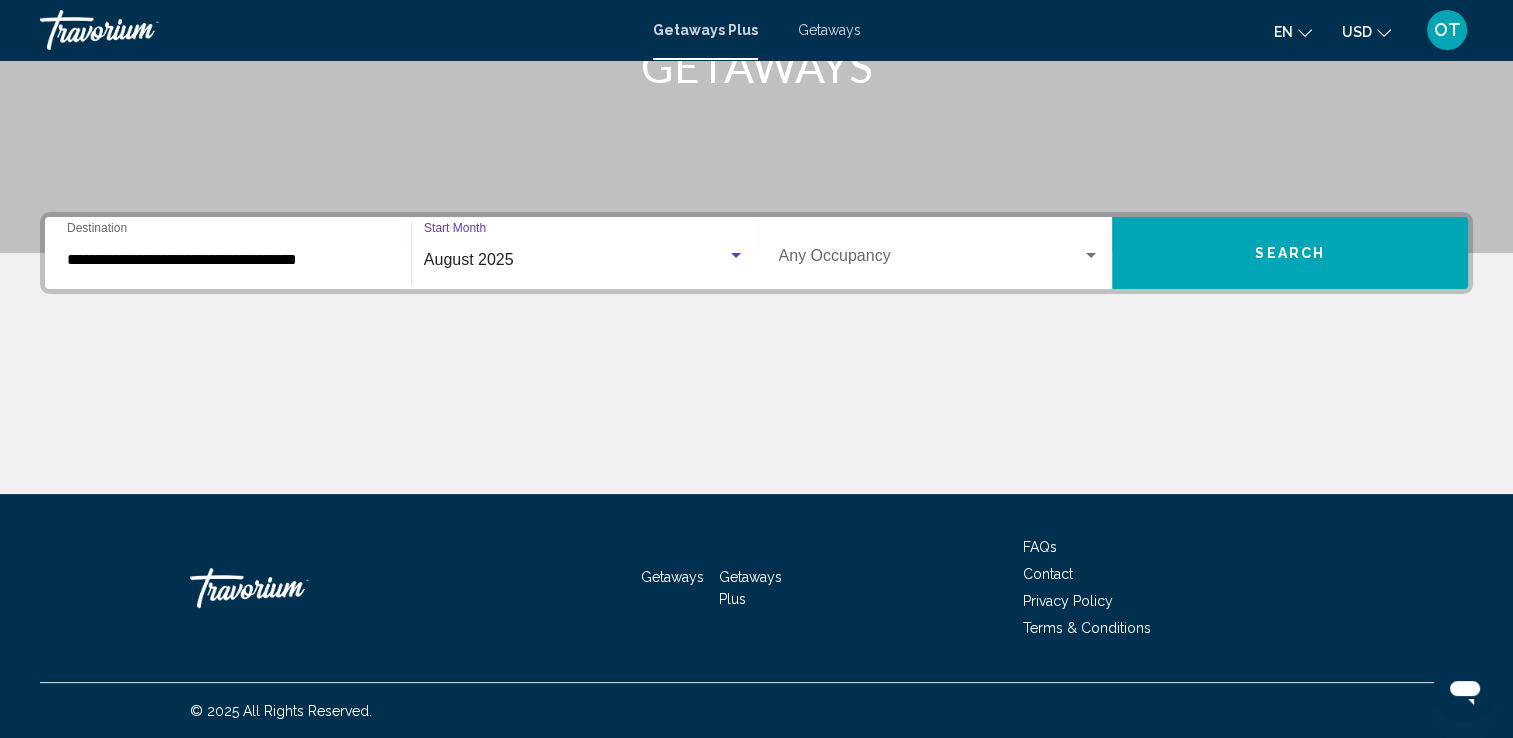 click at bounding box center [931, 260] 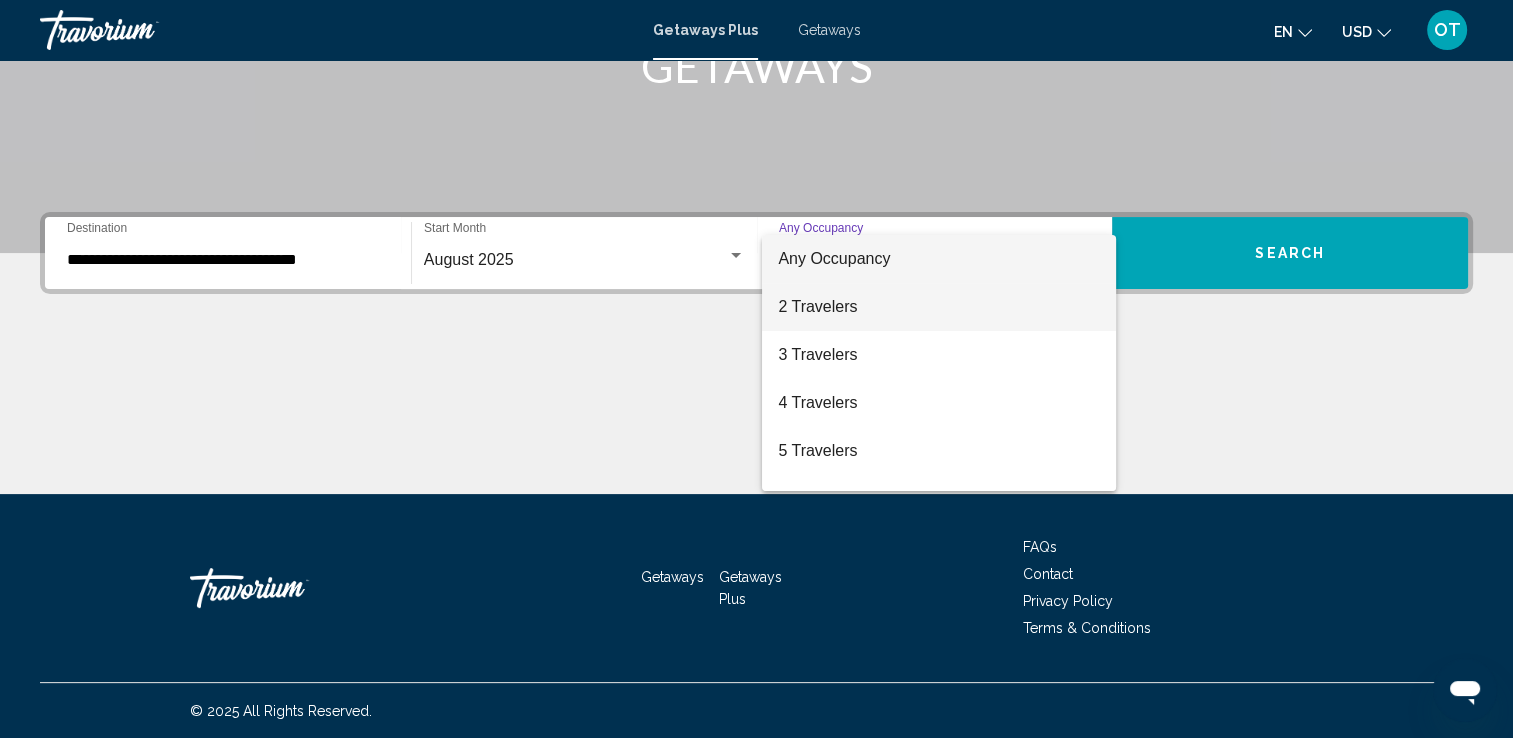 click on "2 Travelers" at bounding box center (939, 307) 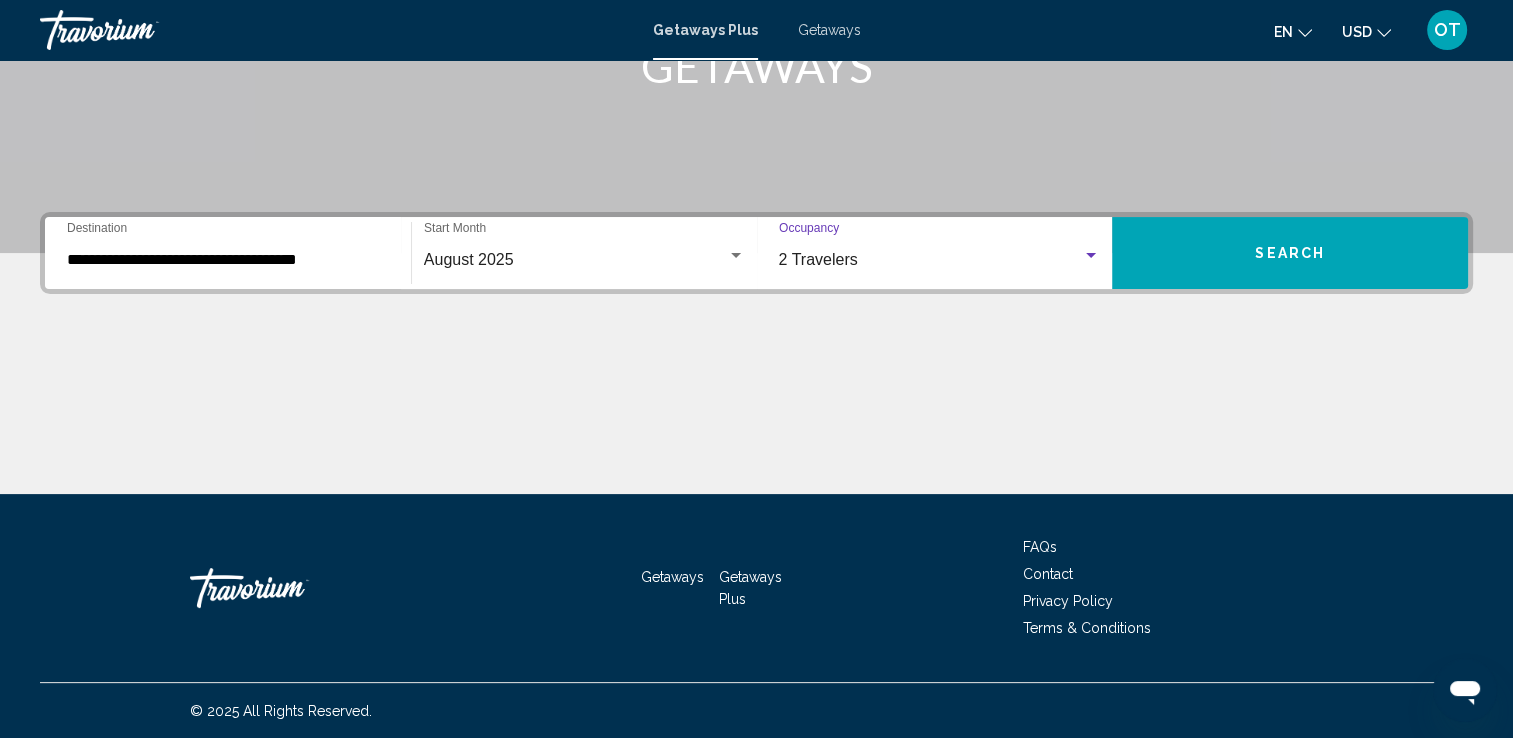 click on "Search" at bounding box center (1290, 253) 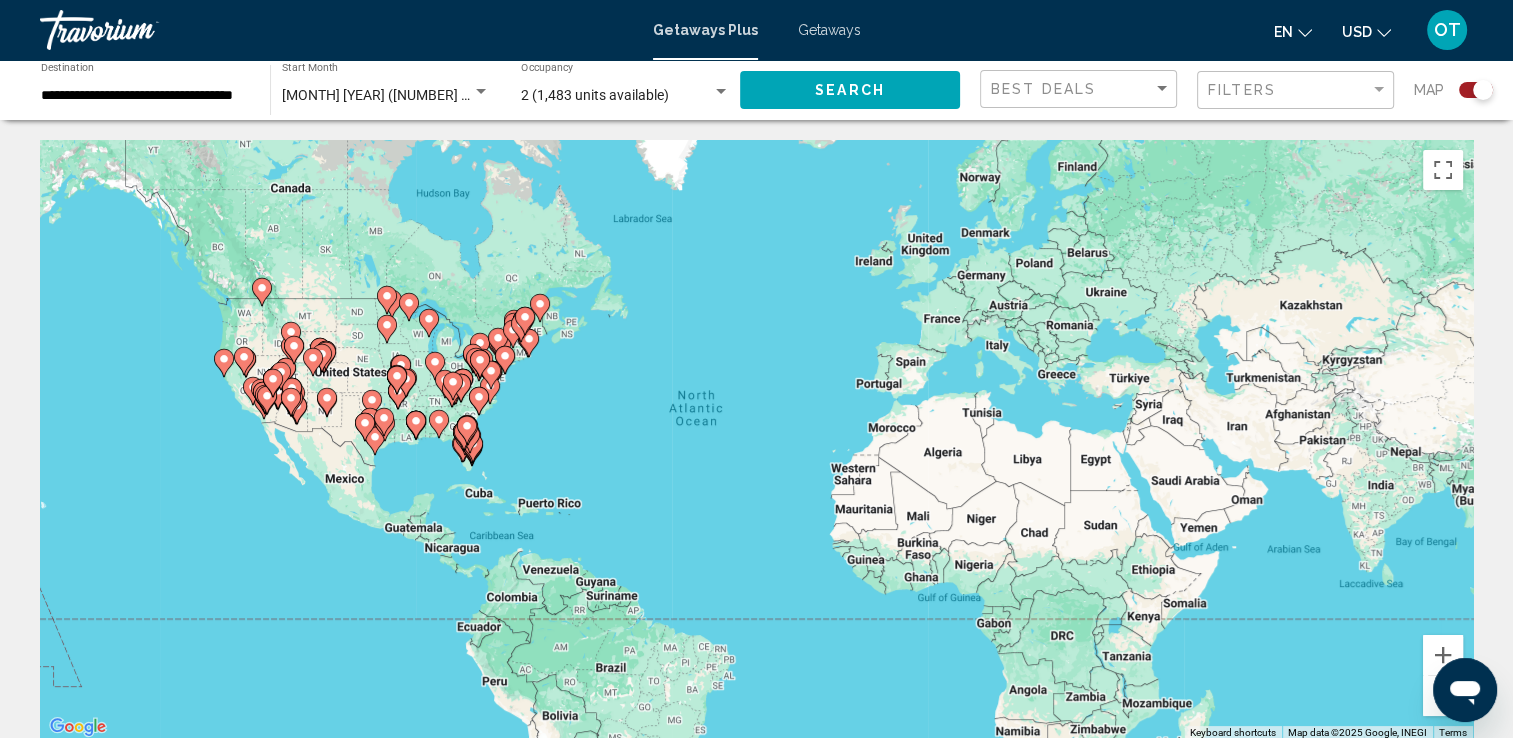 click on "Best Deals" 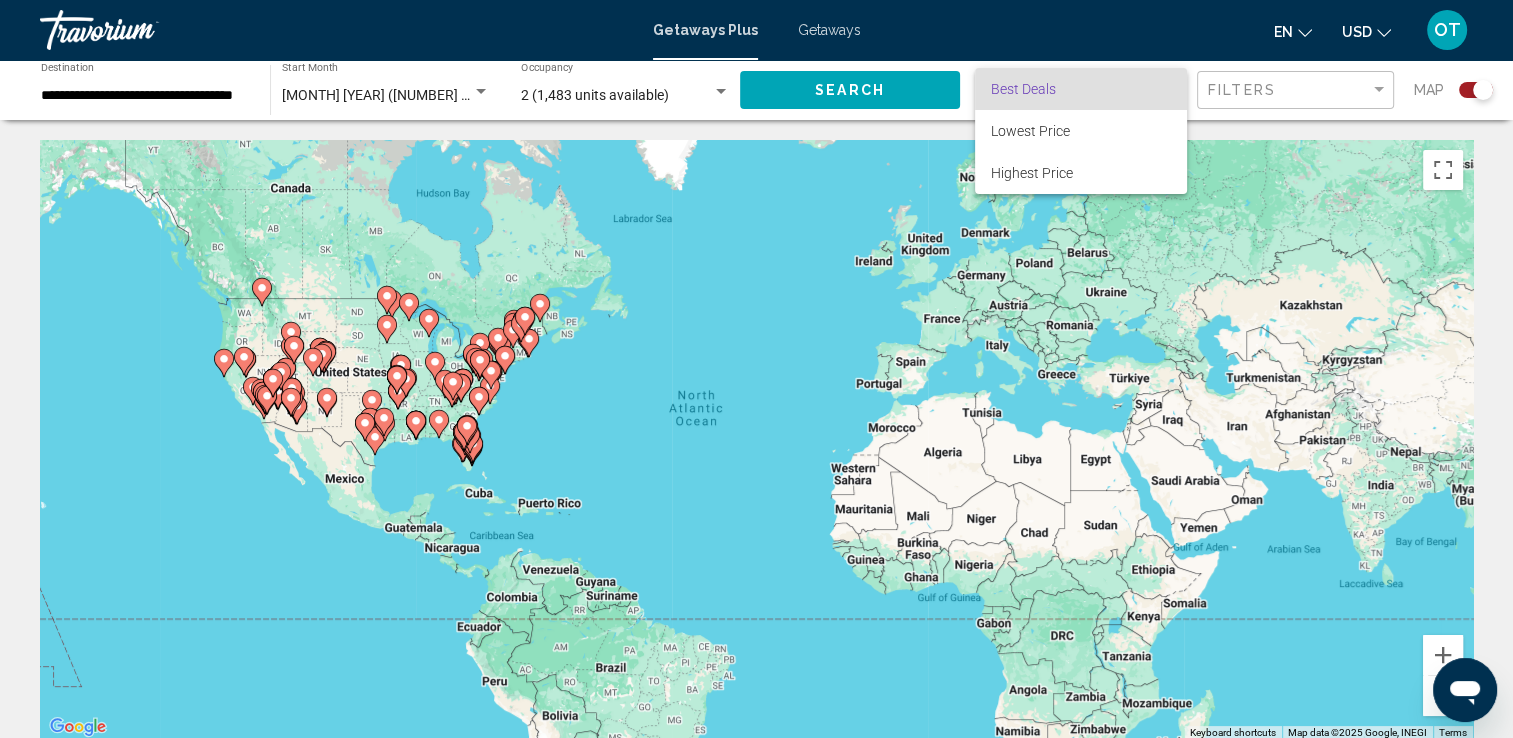 click at bounding box center (756, 369) 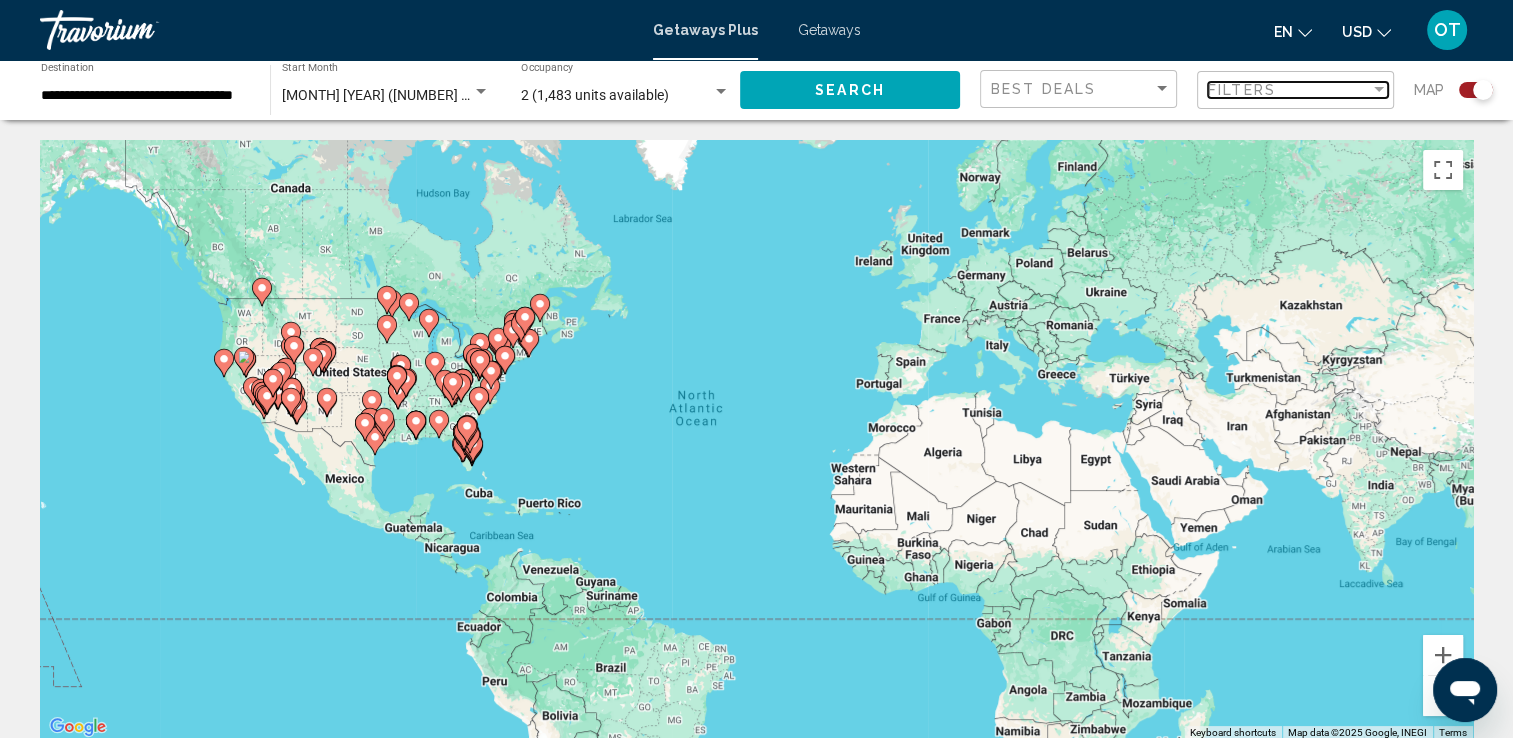 click on "Filters" at bounding box center [1242, 90] 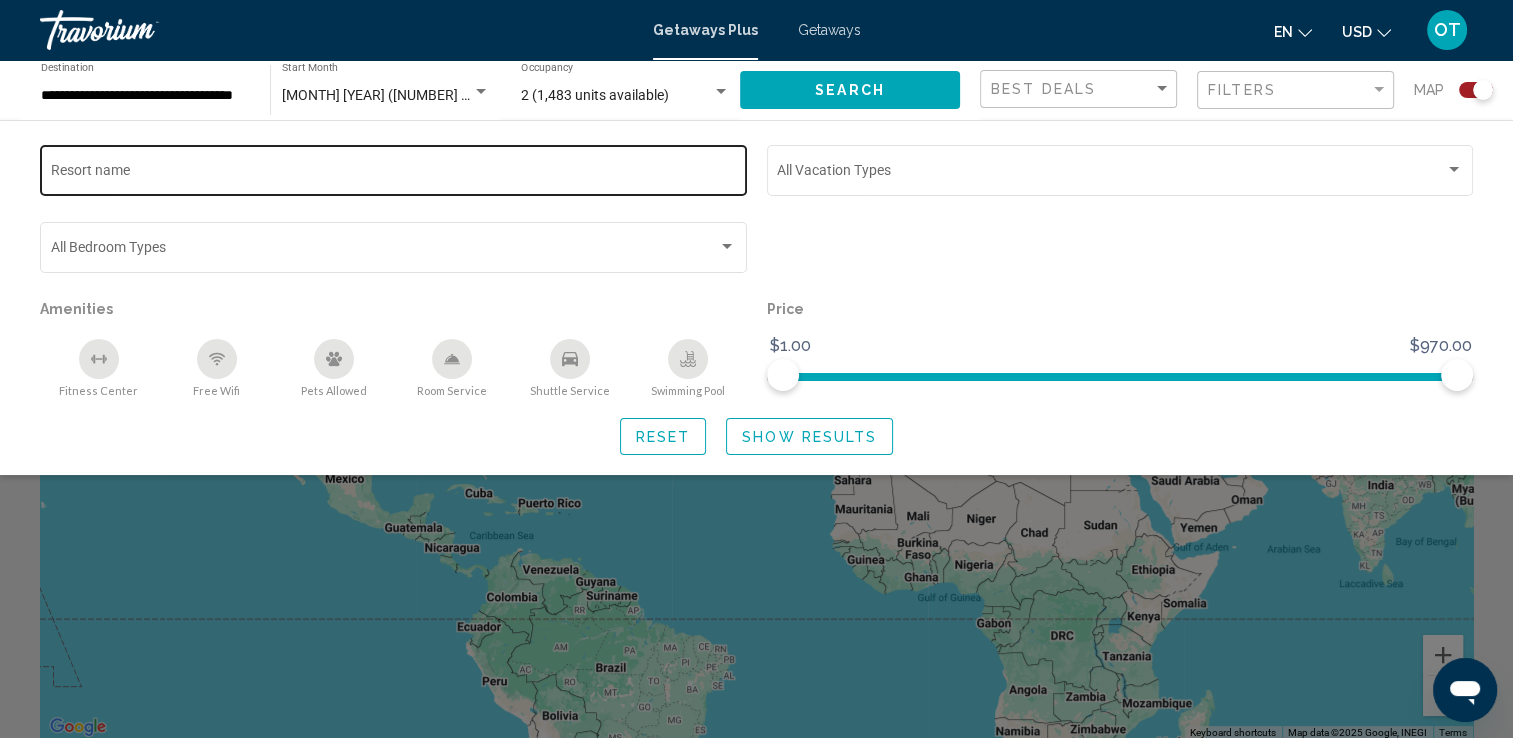 click on "Resort name" 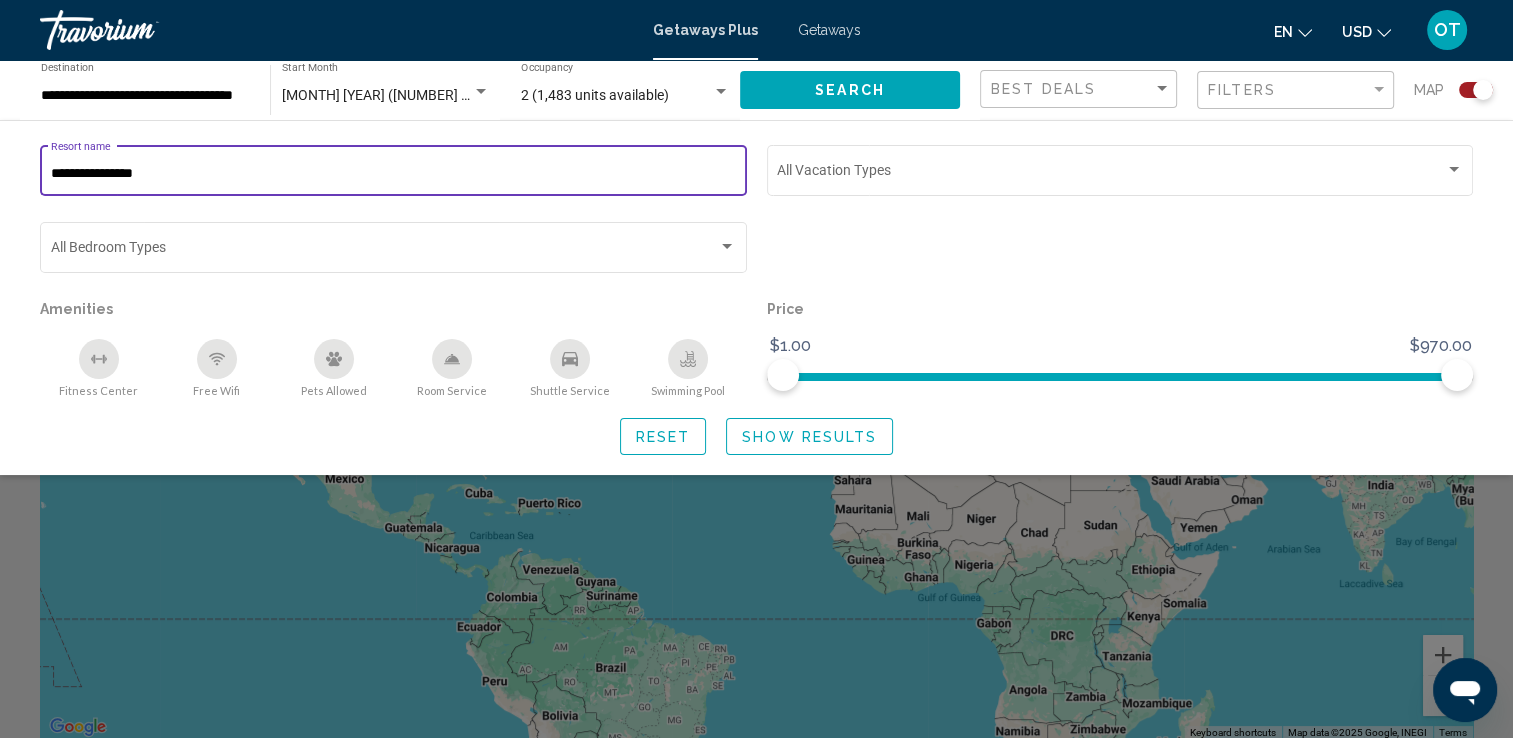 type on "**********" 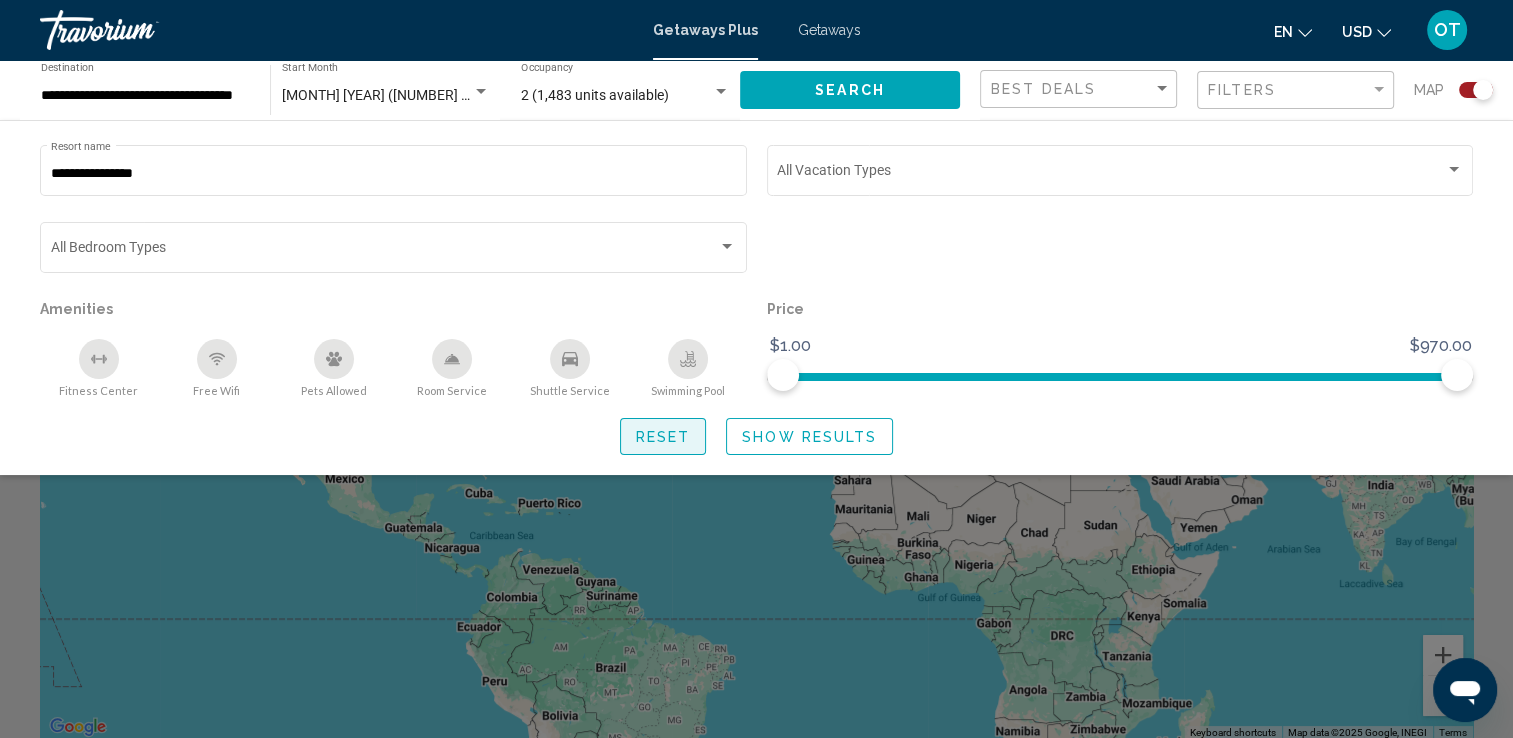 click on "Reset" 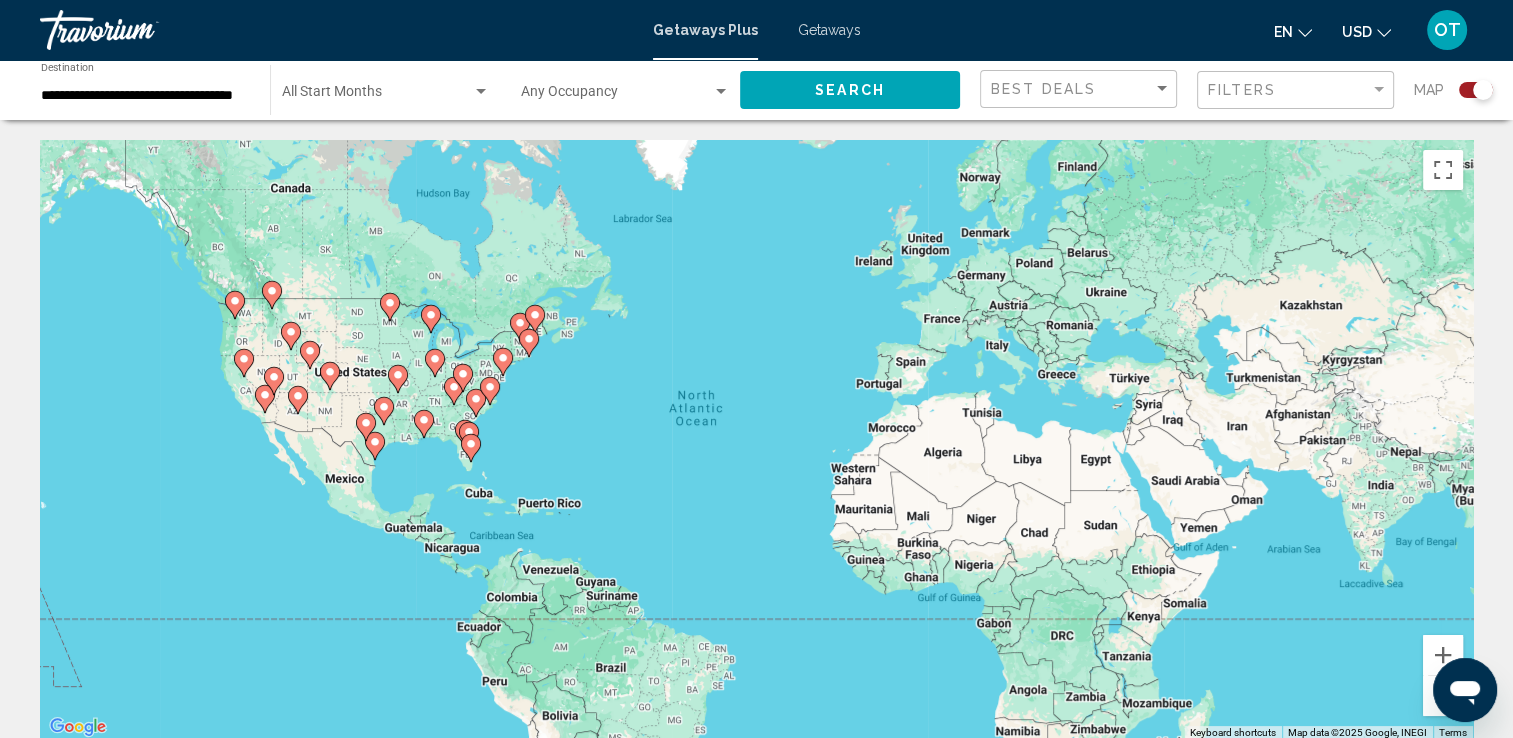 click on "Getaways Plus  Getaways en
English Español Français Italiano Português русский USD
USD ($) MXN (Mex$) CAD (Can$) GBP (£) EUR (€) AUD (A$) NZD (NZ$) CNY (CN¥) OT Login" at bounding box center (756, 30) 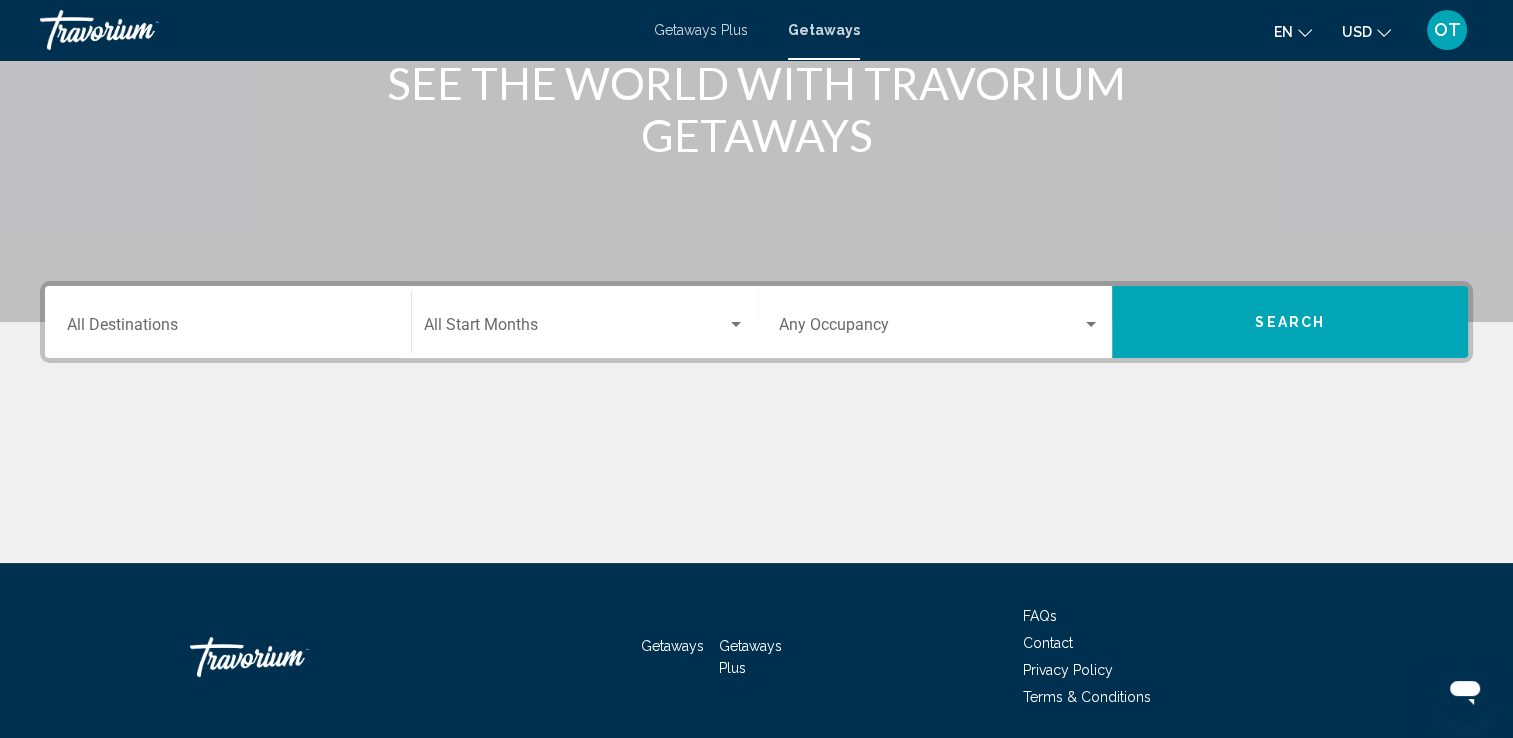 scroll, scrollTop: 279, scrollLeft: 0, axis: vertical 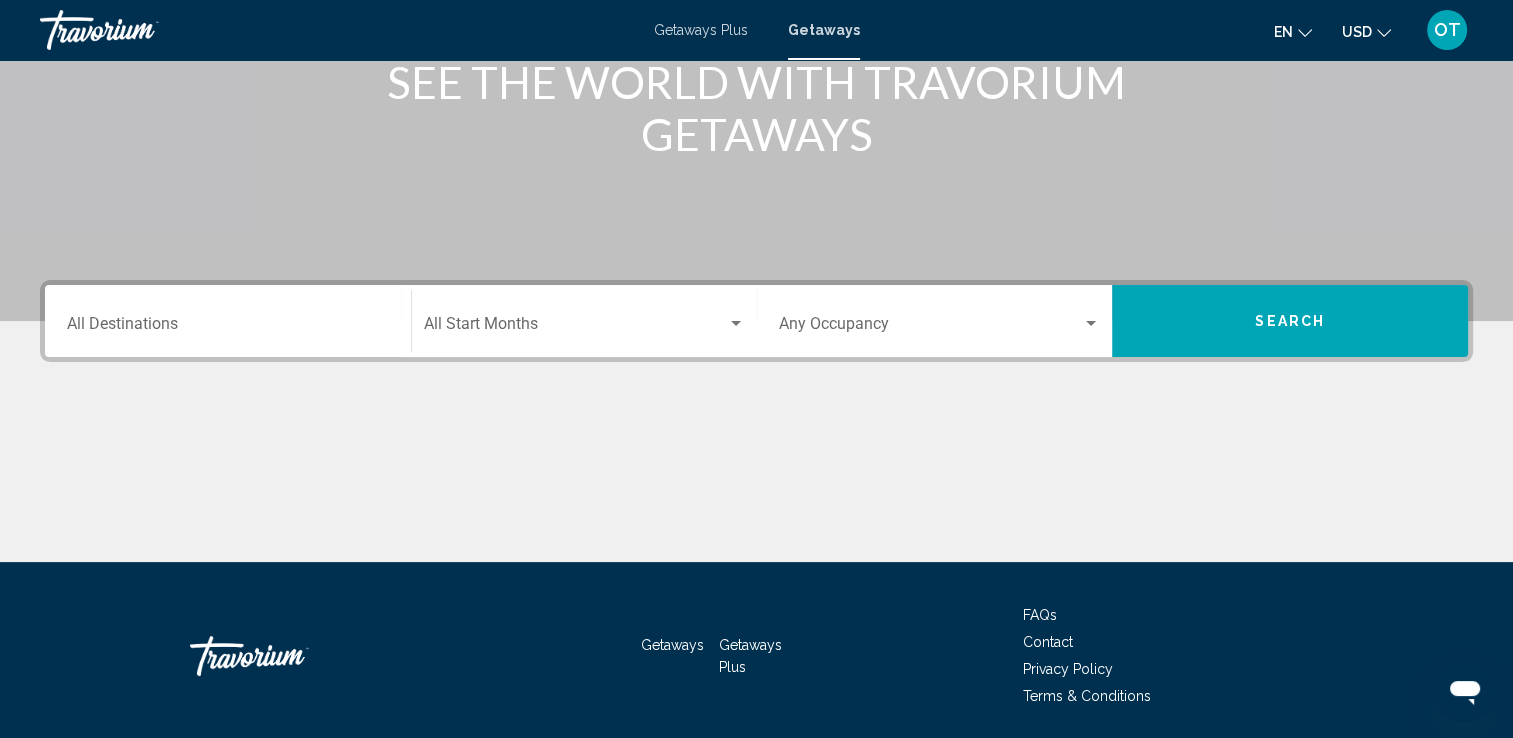 click on "Destination All Destinations" at bounding box center (228, 321) 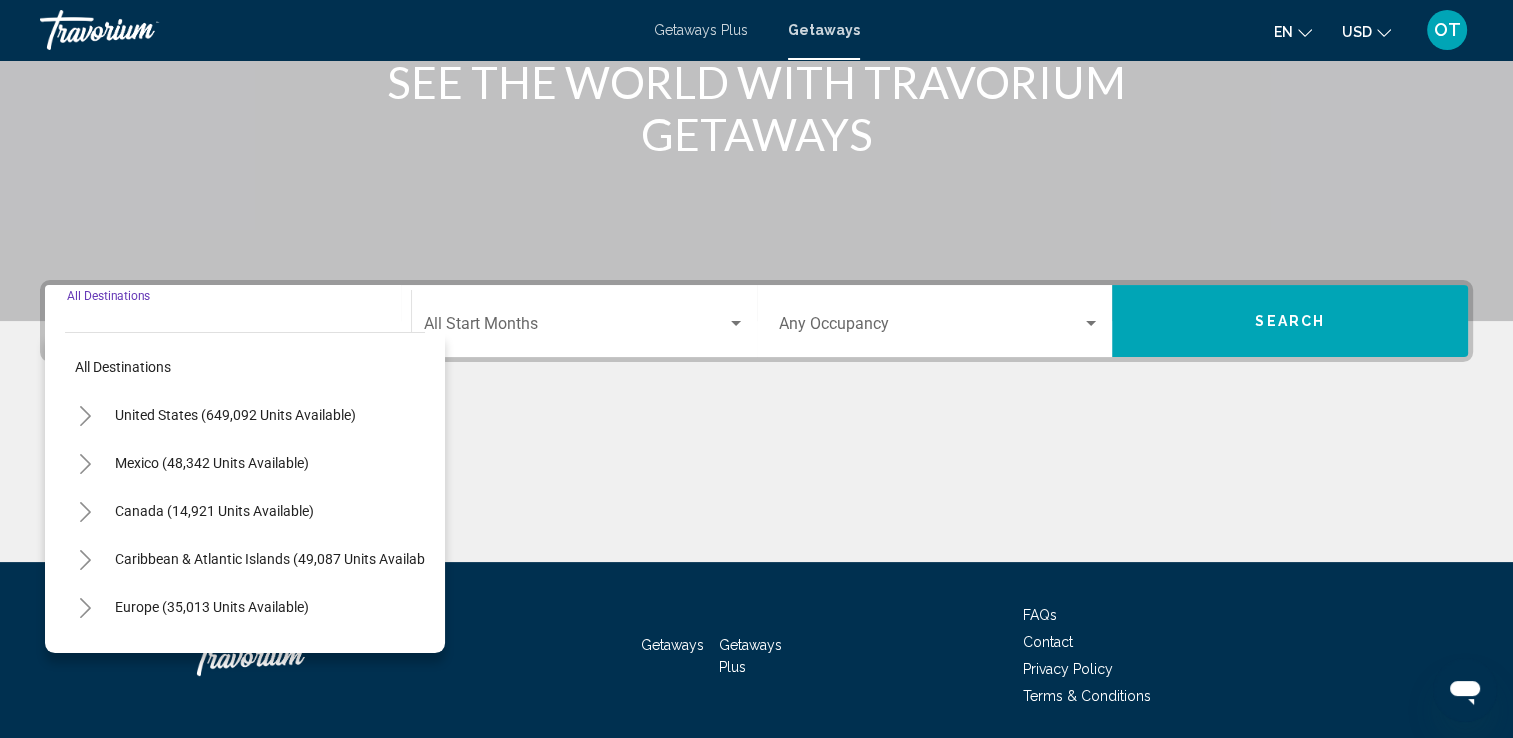 scroll, scrollTop: 347, scrollLeft: 0, axis: vertical 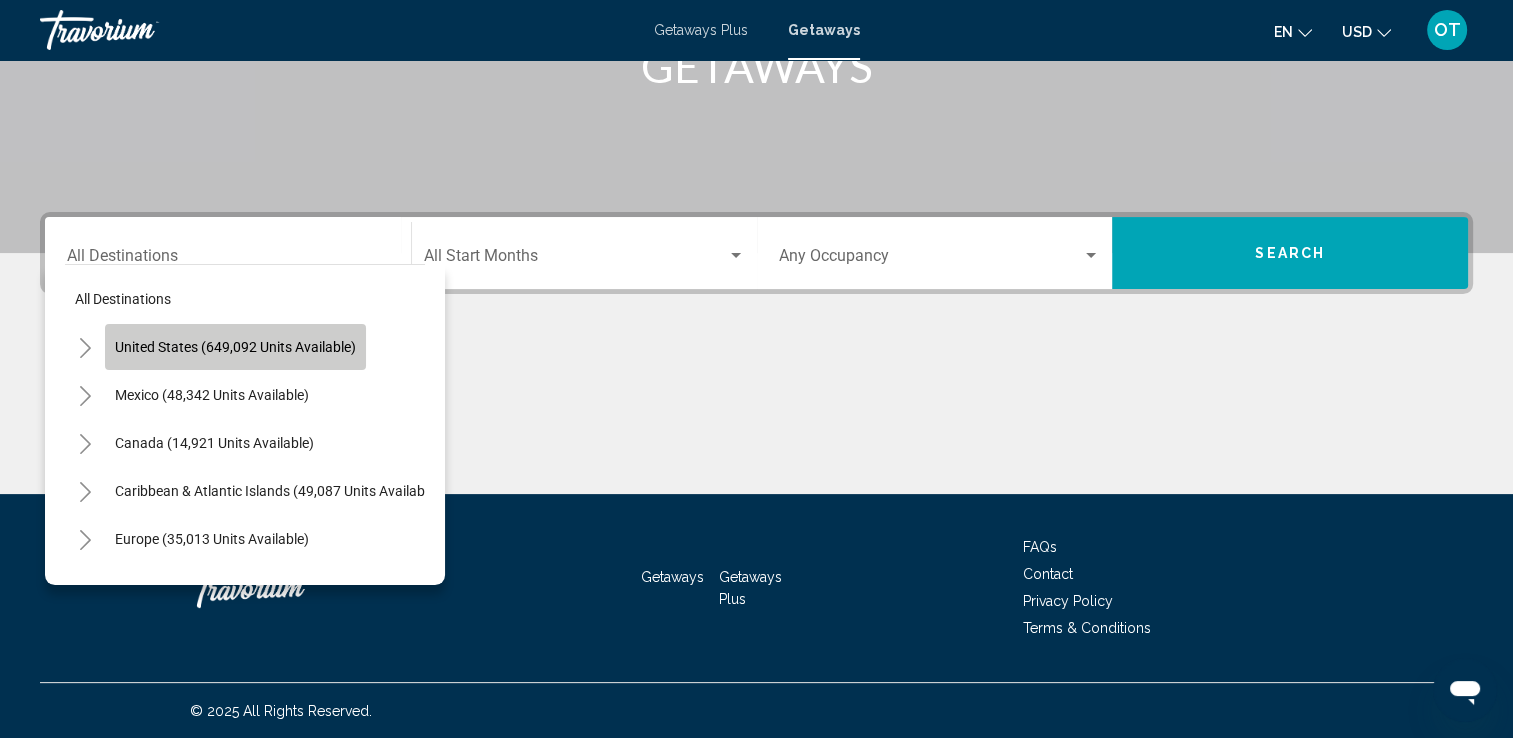 click on "United States (649,092 units available)" 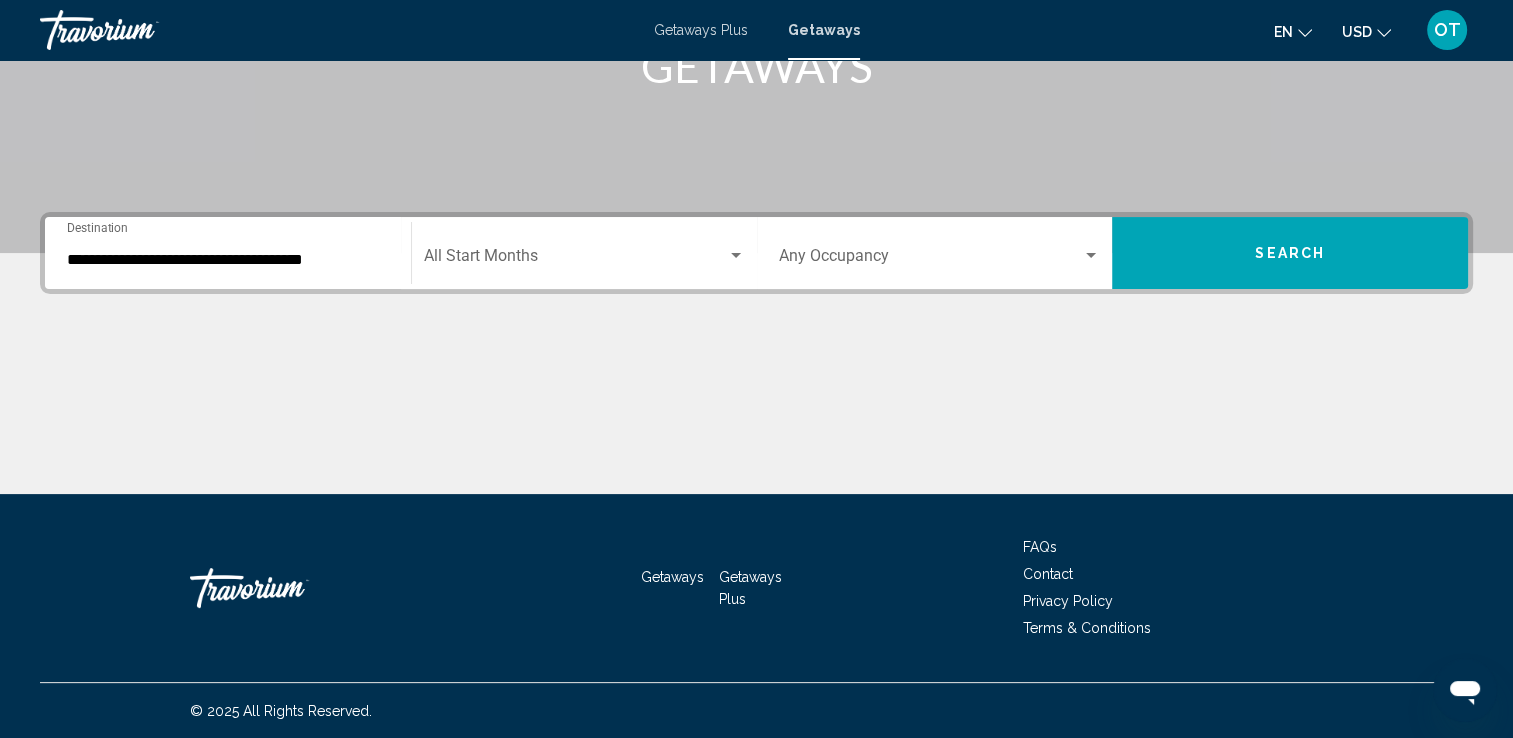 click on "Start Month All Start Months" 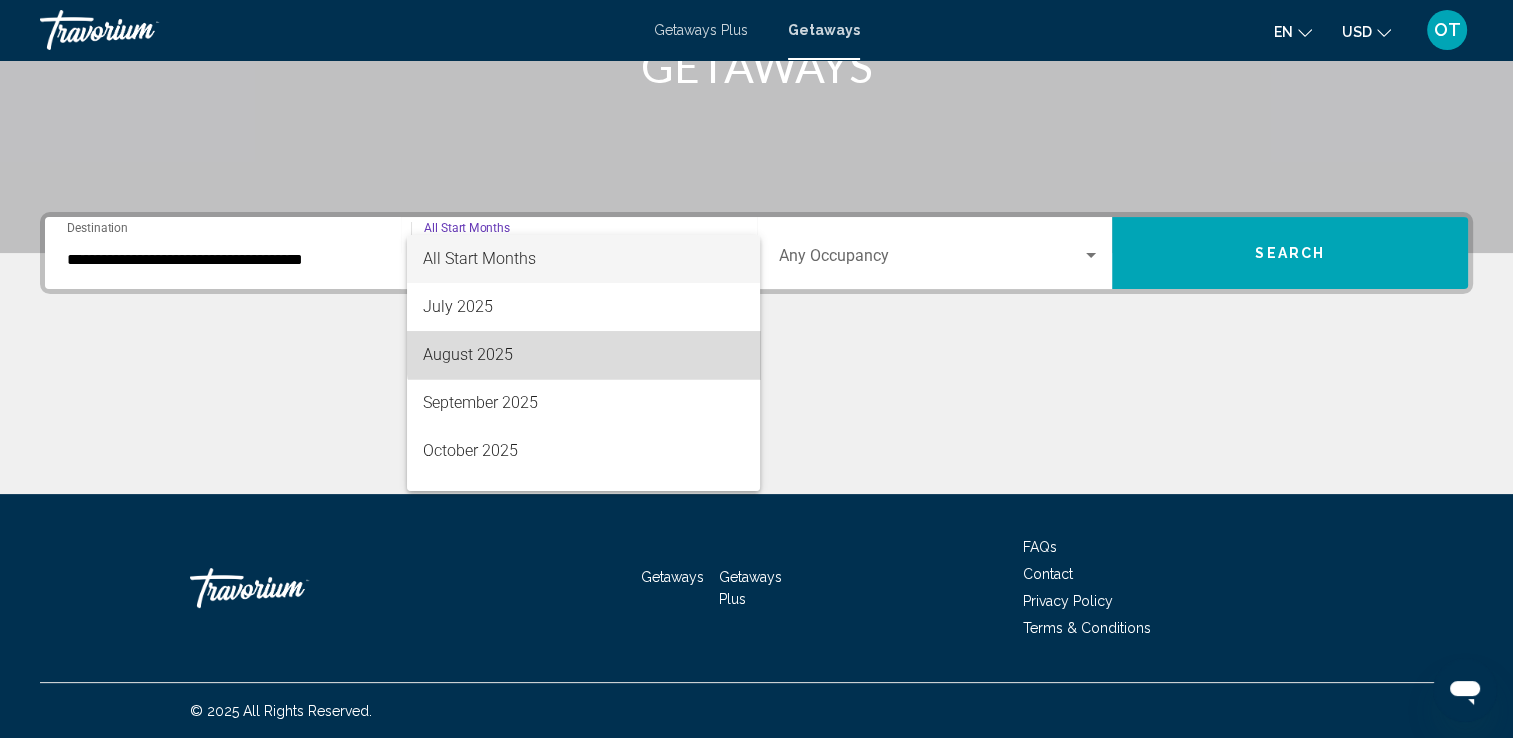 click on "August 2025" at bounding box center [583, 355] 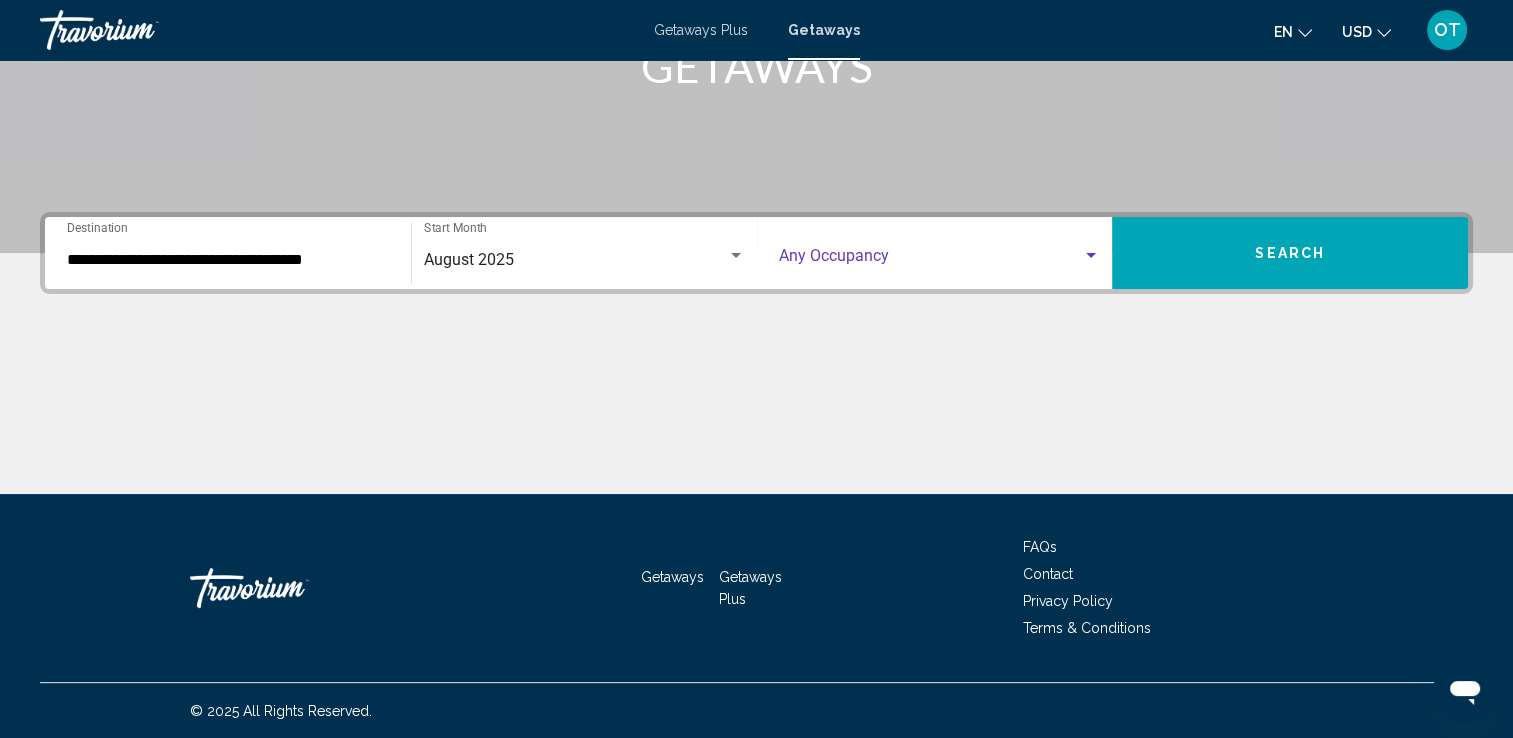 click at bounding box center [931, 260] 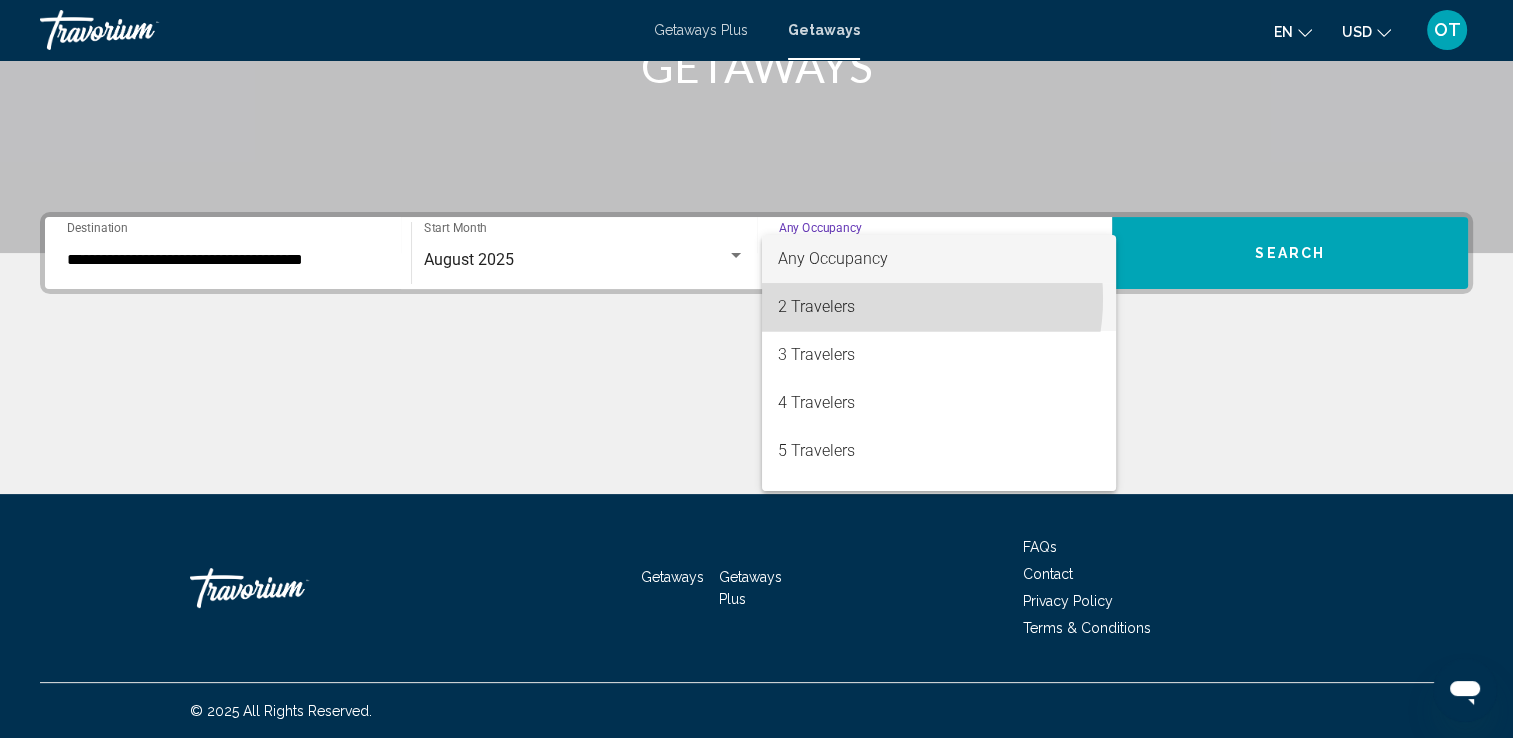 click on "2 Travelers" at bounding box center (939, 307) 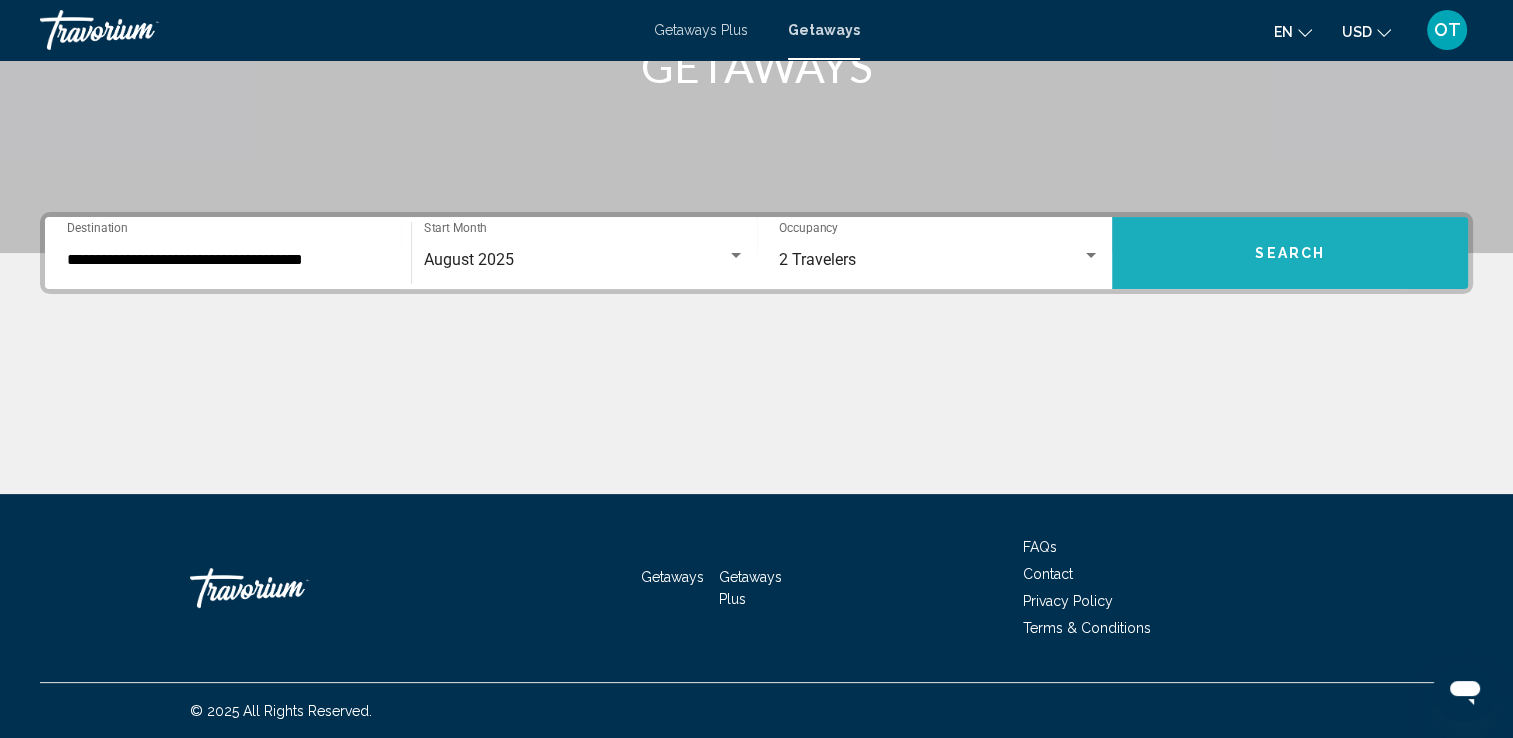 click on "Search" at bounding box center [1290, 253] 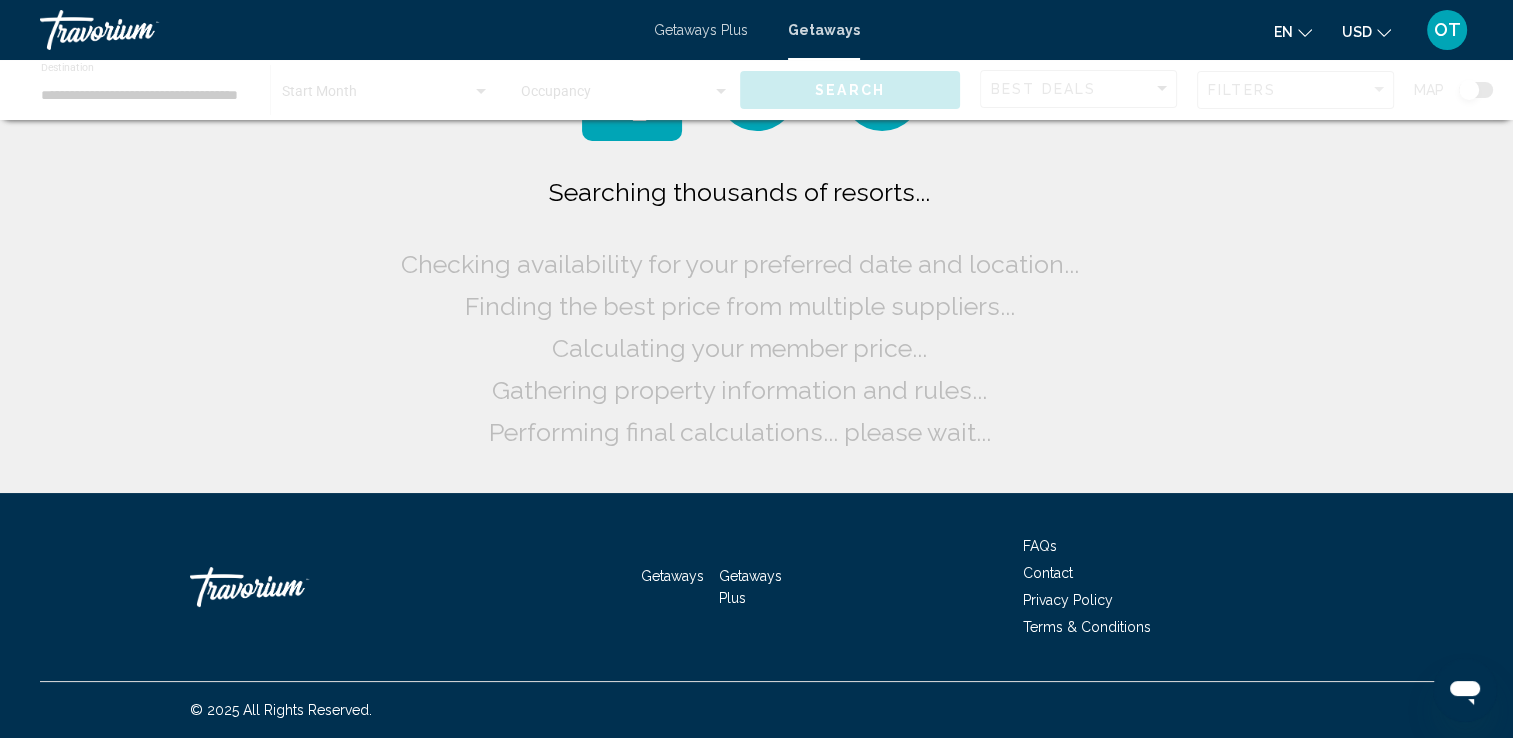 scroll, scrollTop: 0, scrollLeft: 0, axis: both 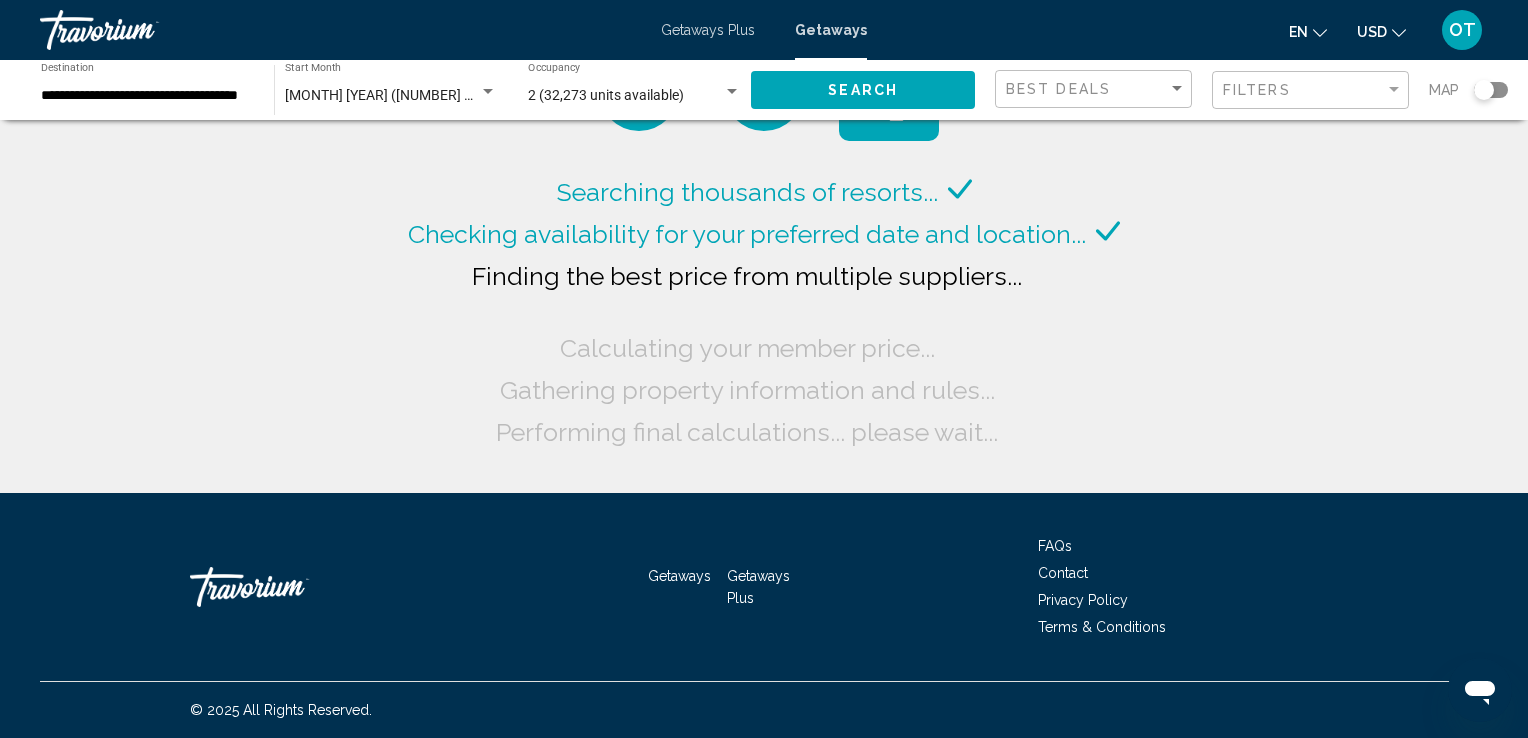 click on "Filters" 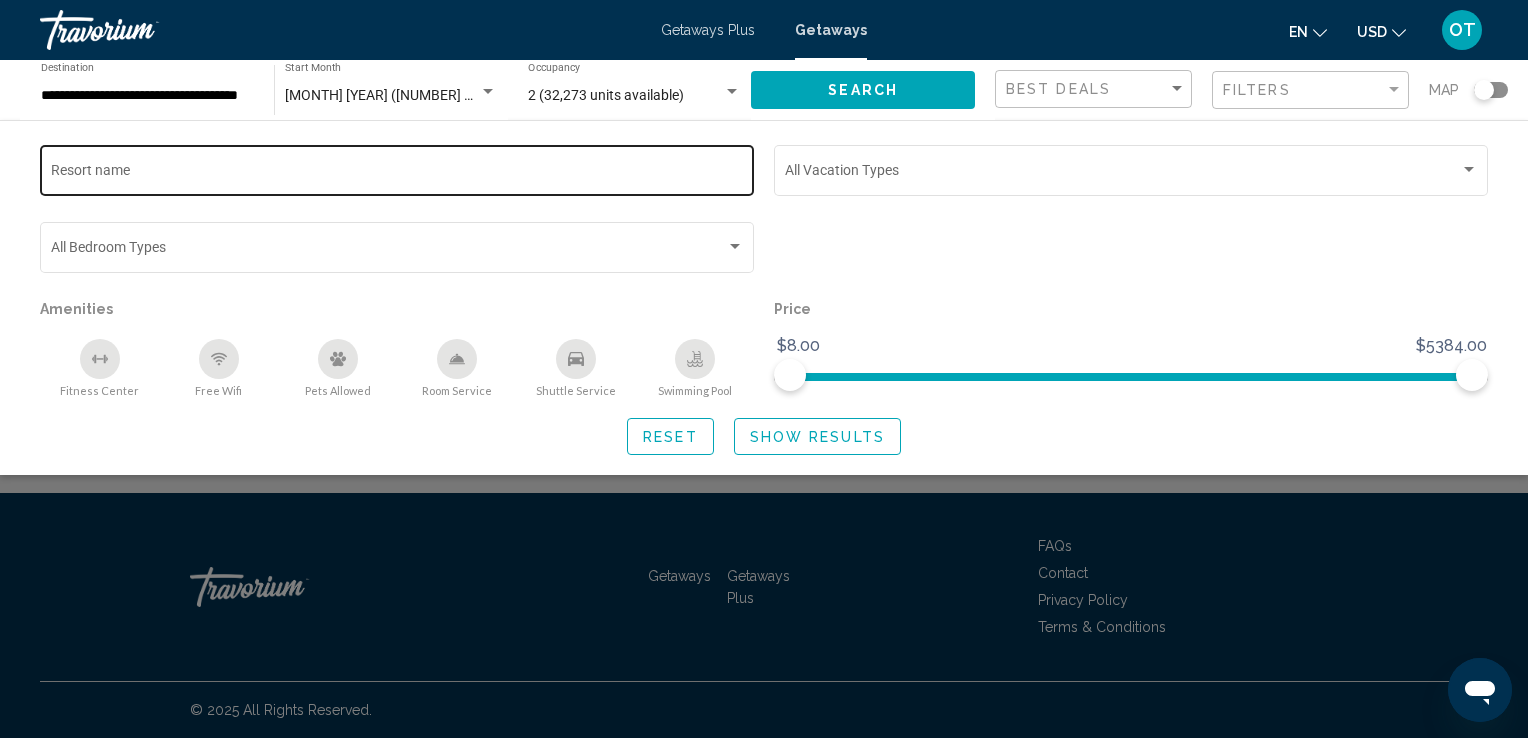 click on "Resort name" 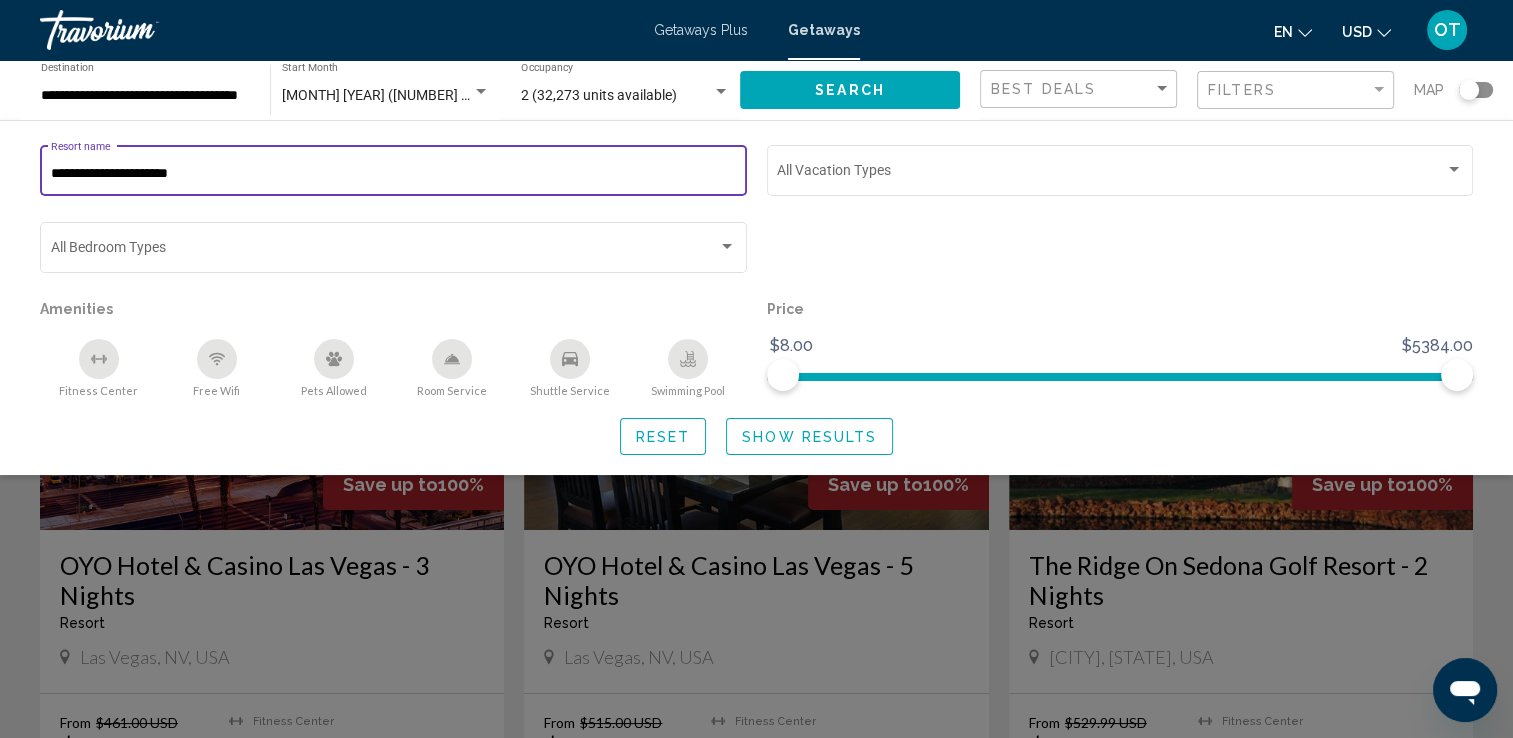 type on "**********" 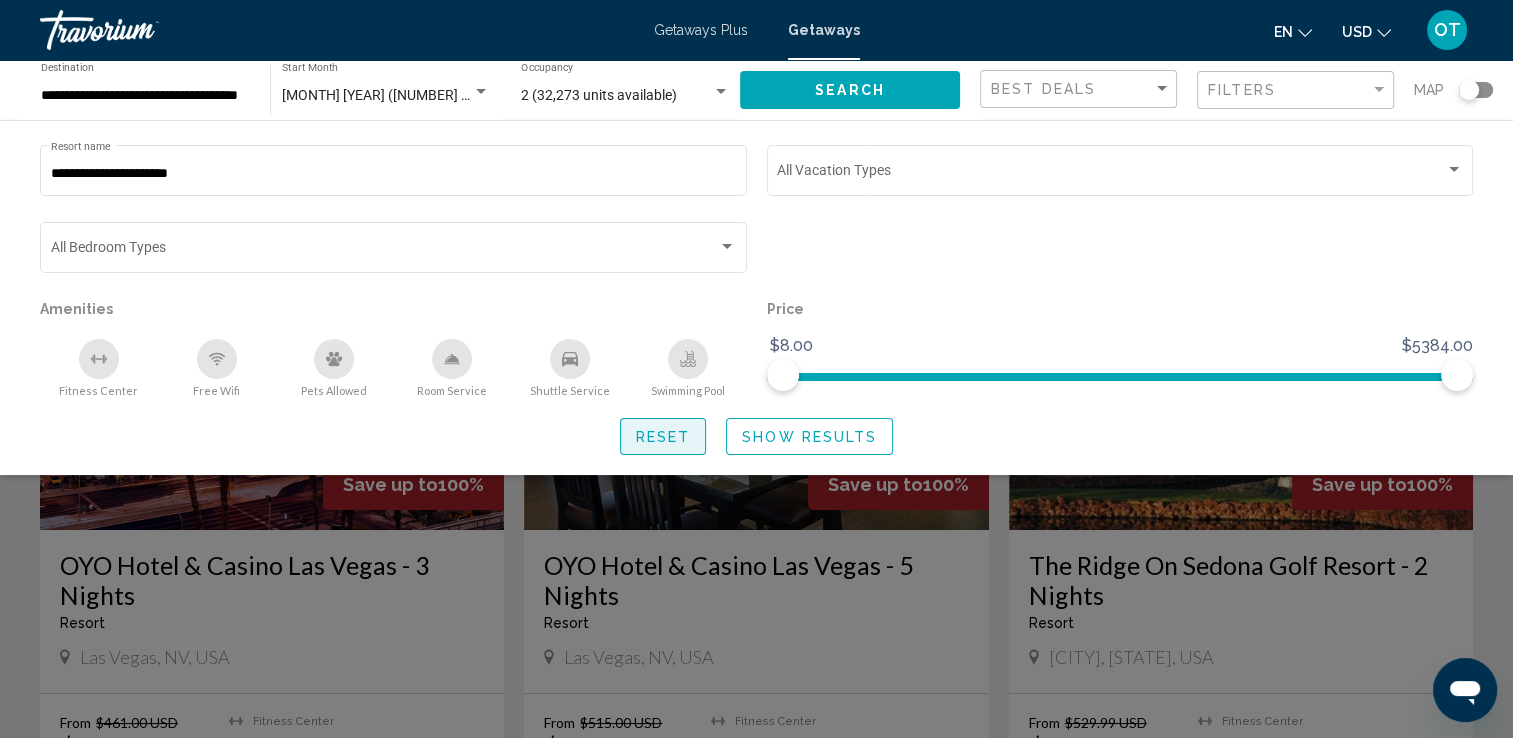 click on "Reset" 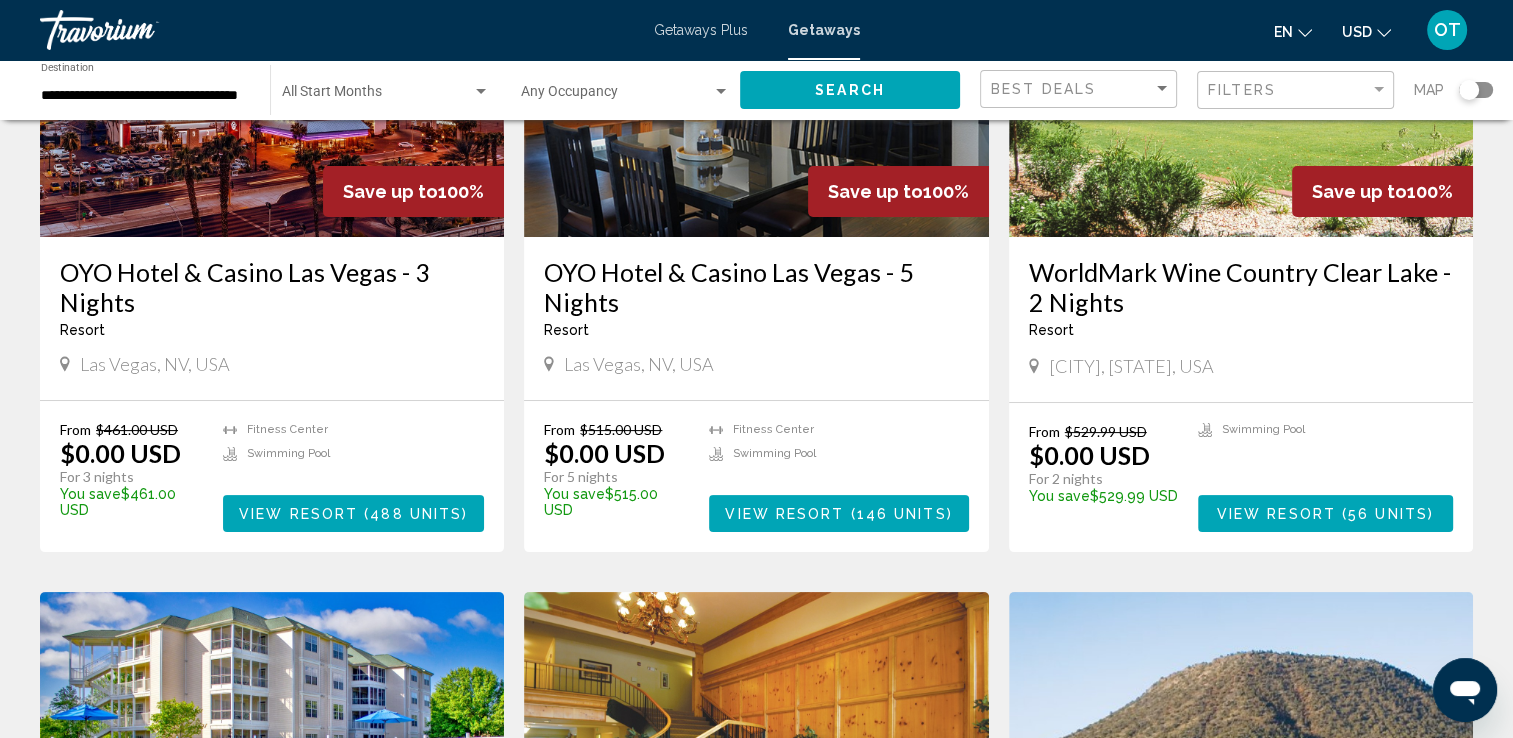 scroll, scrollTop: 0, scrollLeft: 0, axis: both 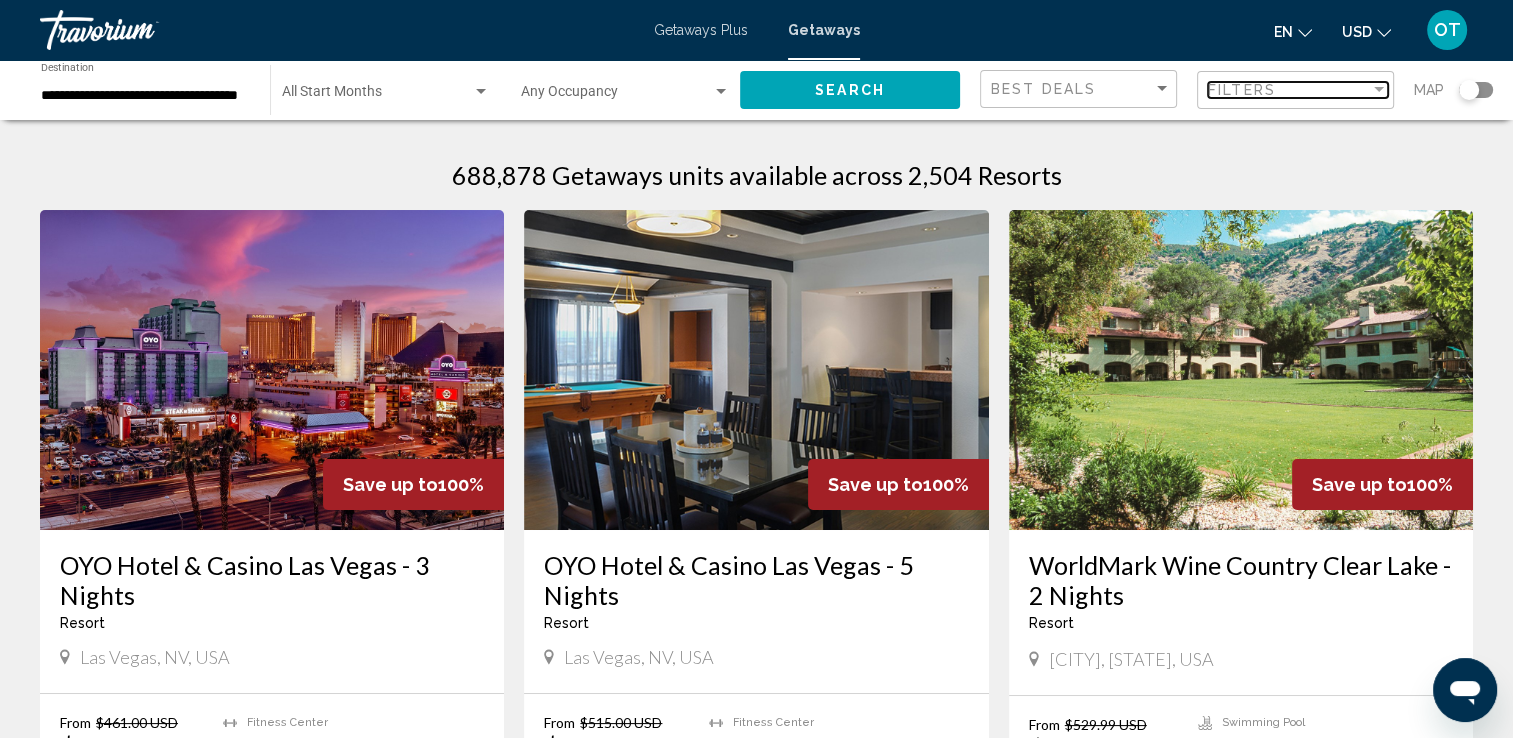 click on "Filters" at bounding box center (1289, 90) 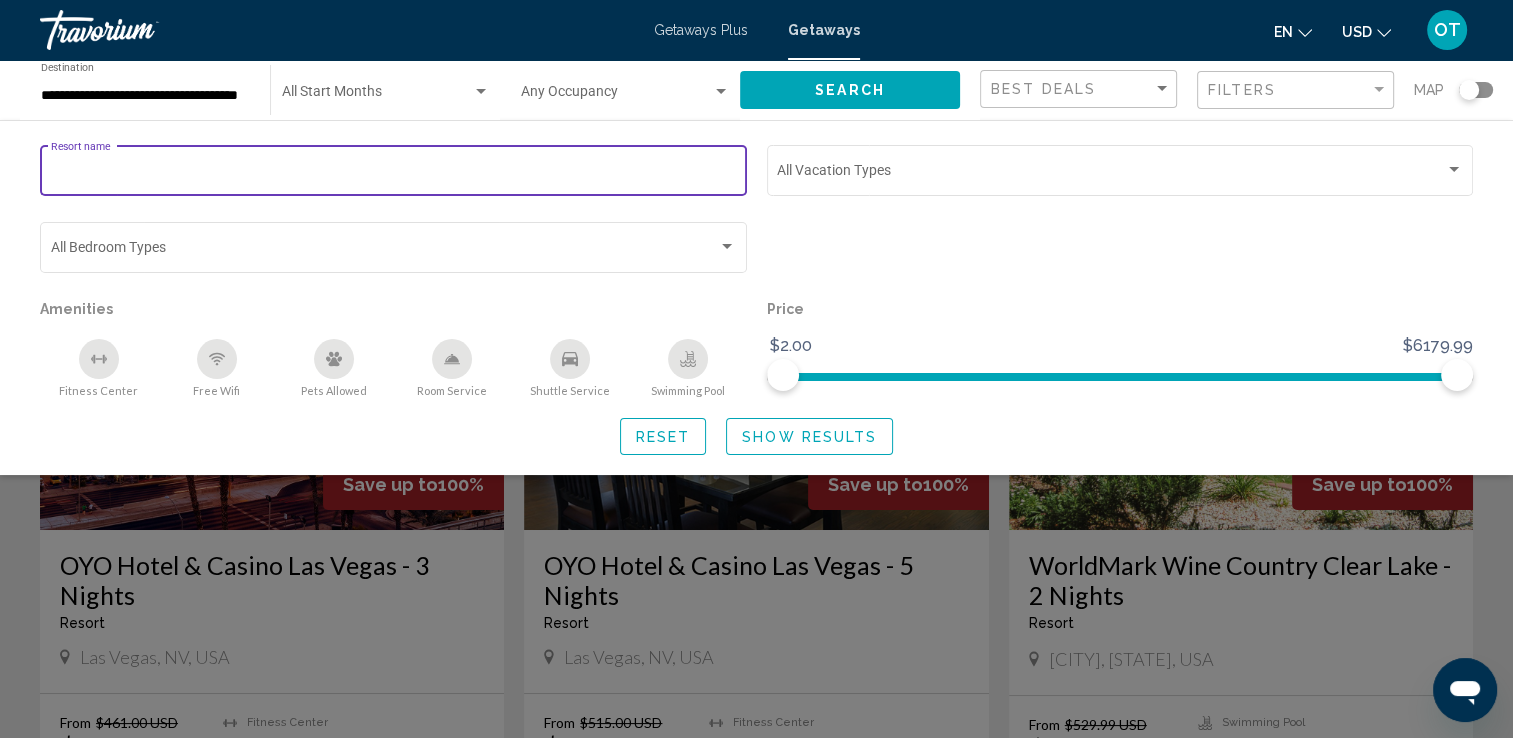 click on "Resort name" at bounding box center [394, 174] 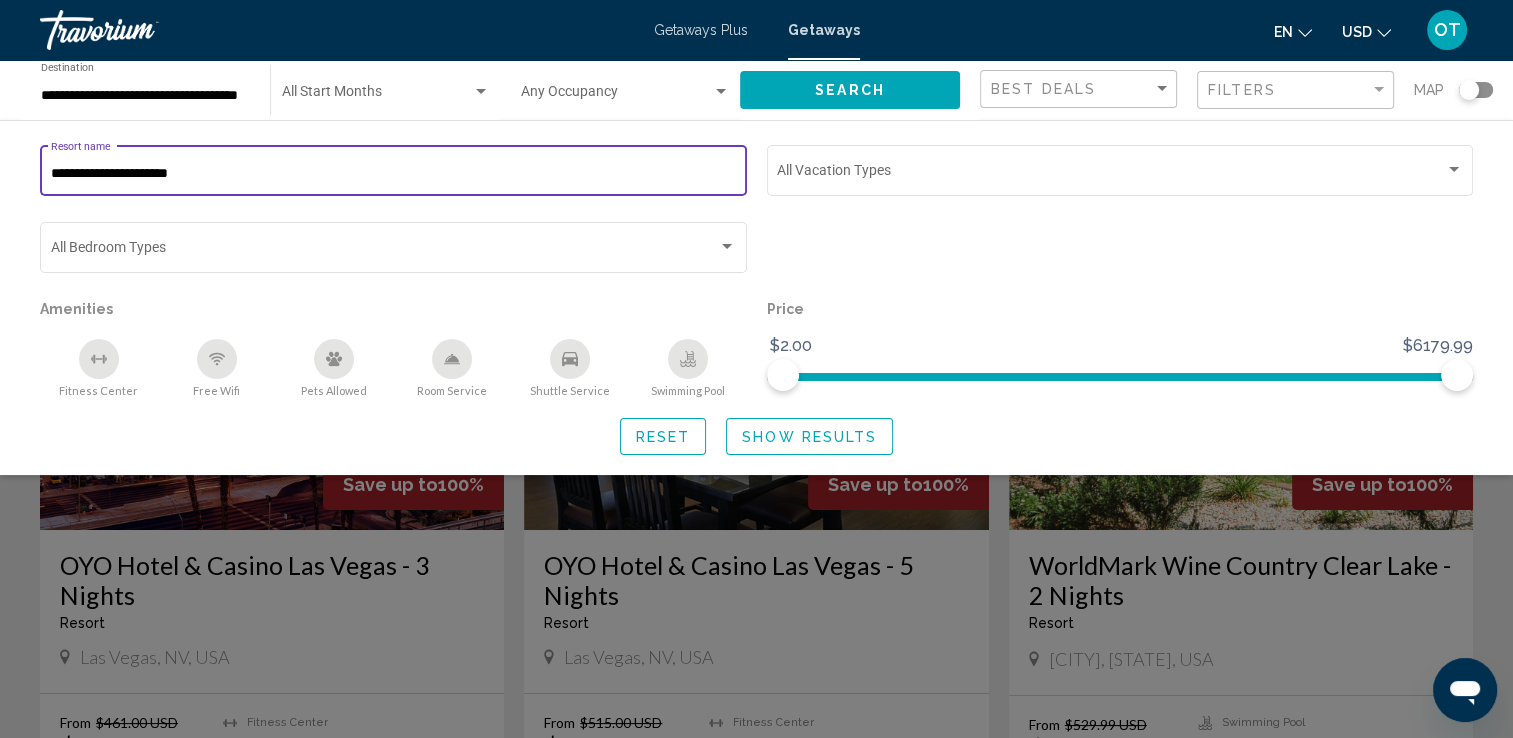 type on "**********" 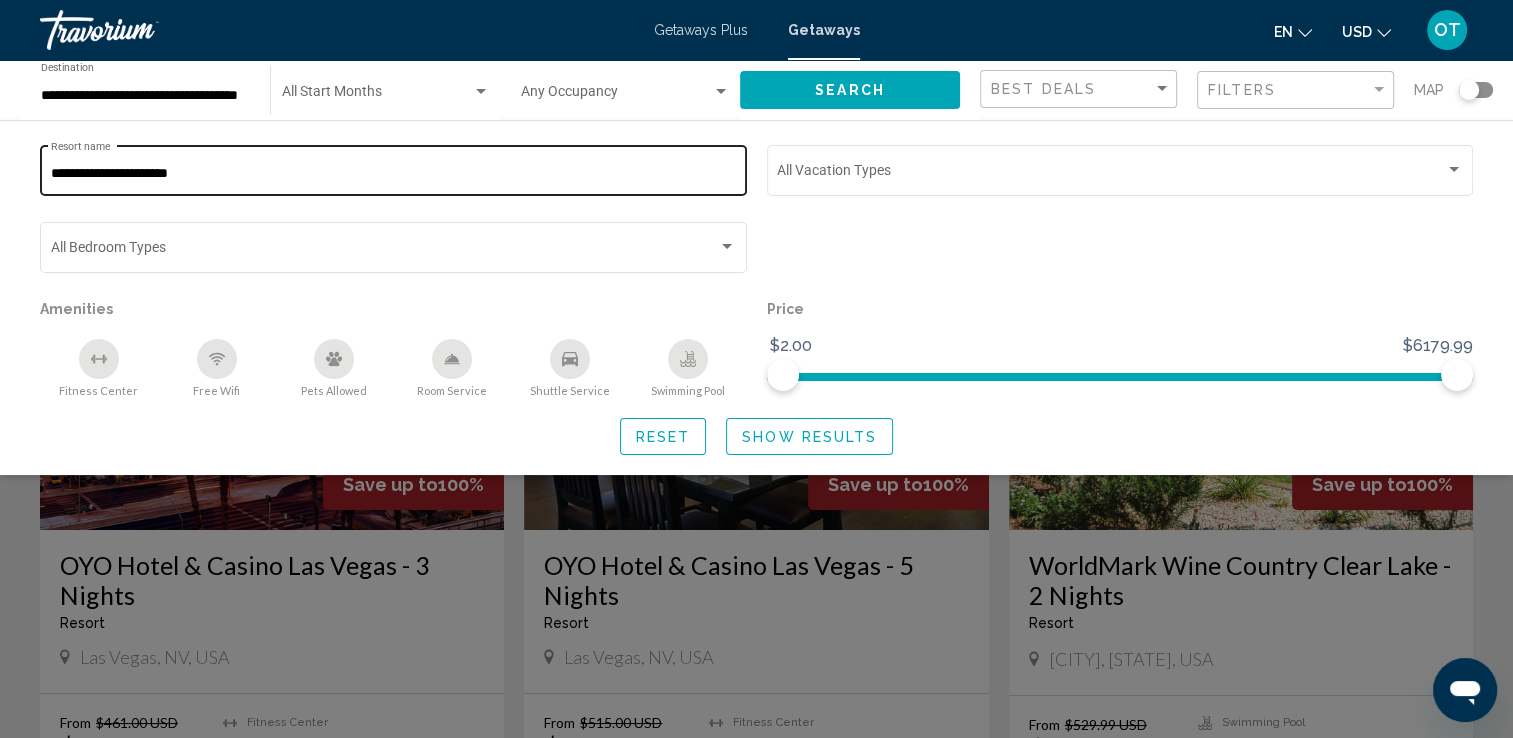 click on "**********" 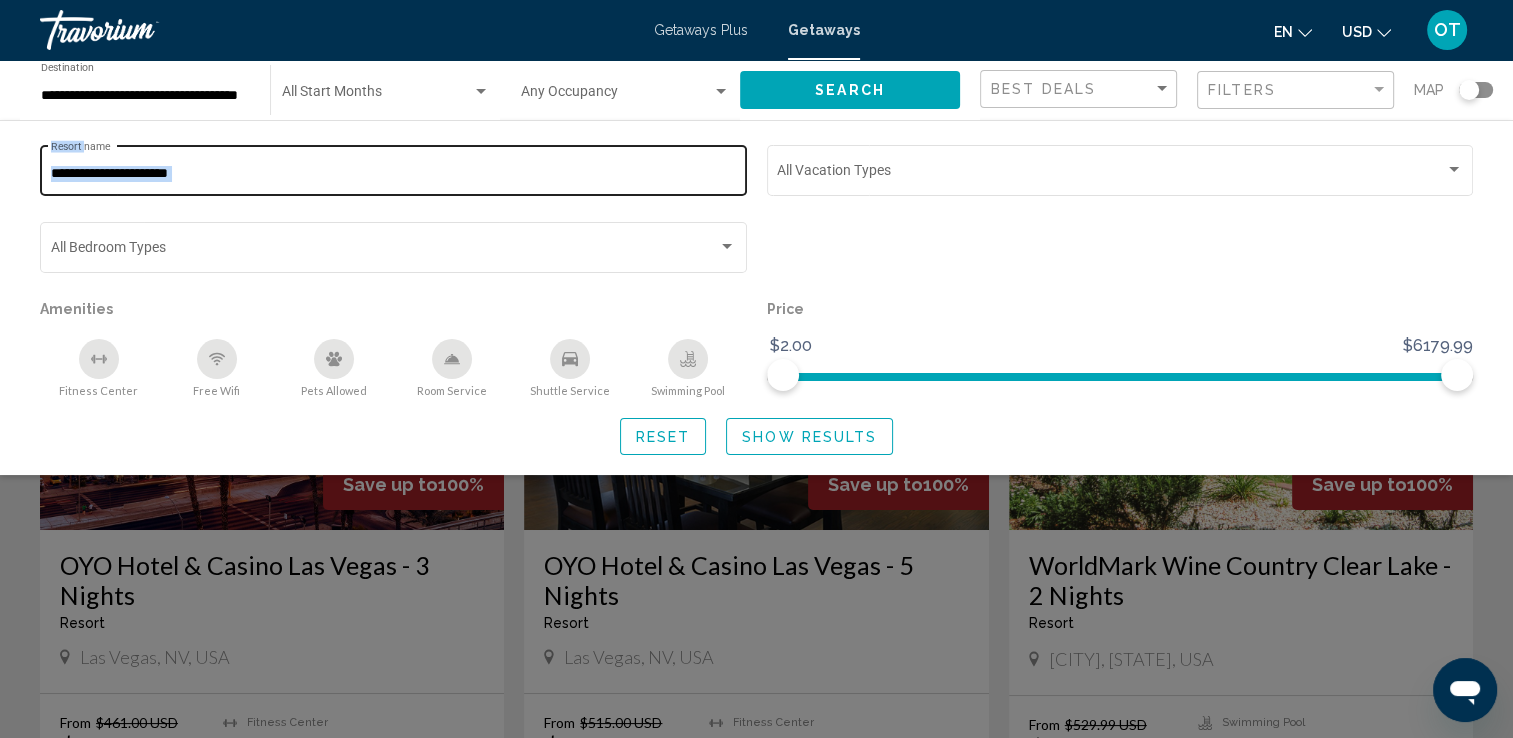 click on "**********" 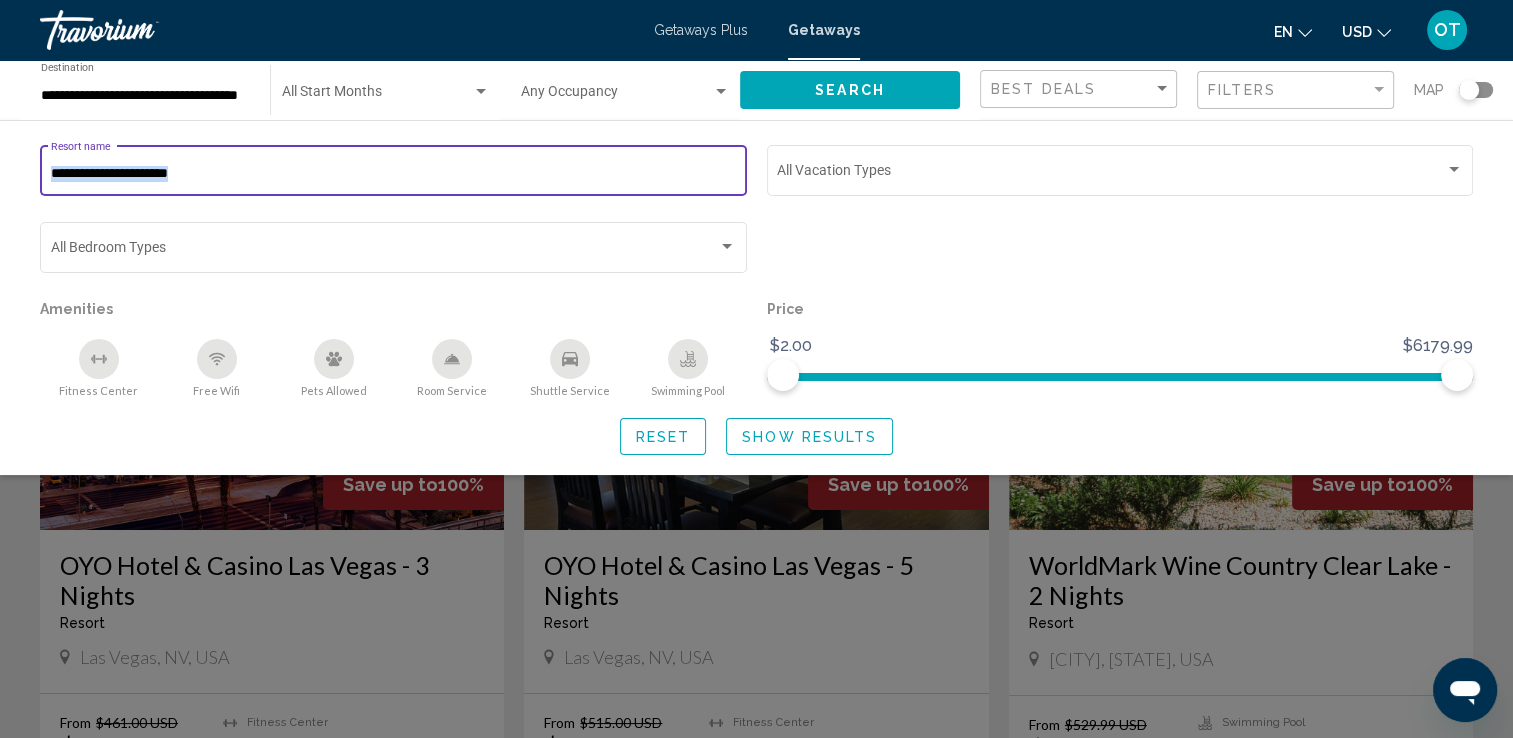 click on "**********" 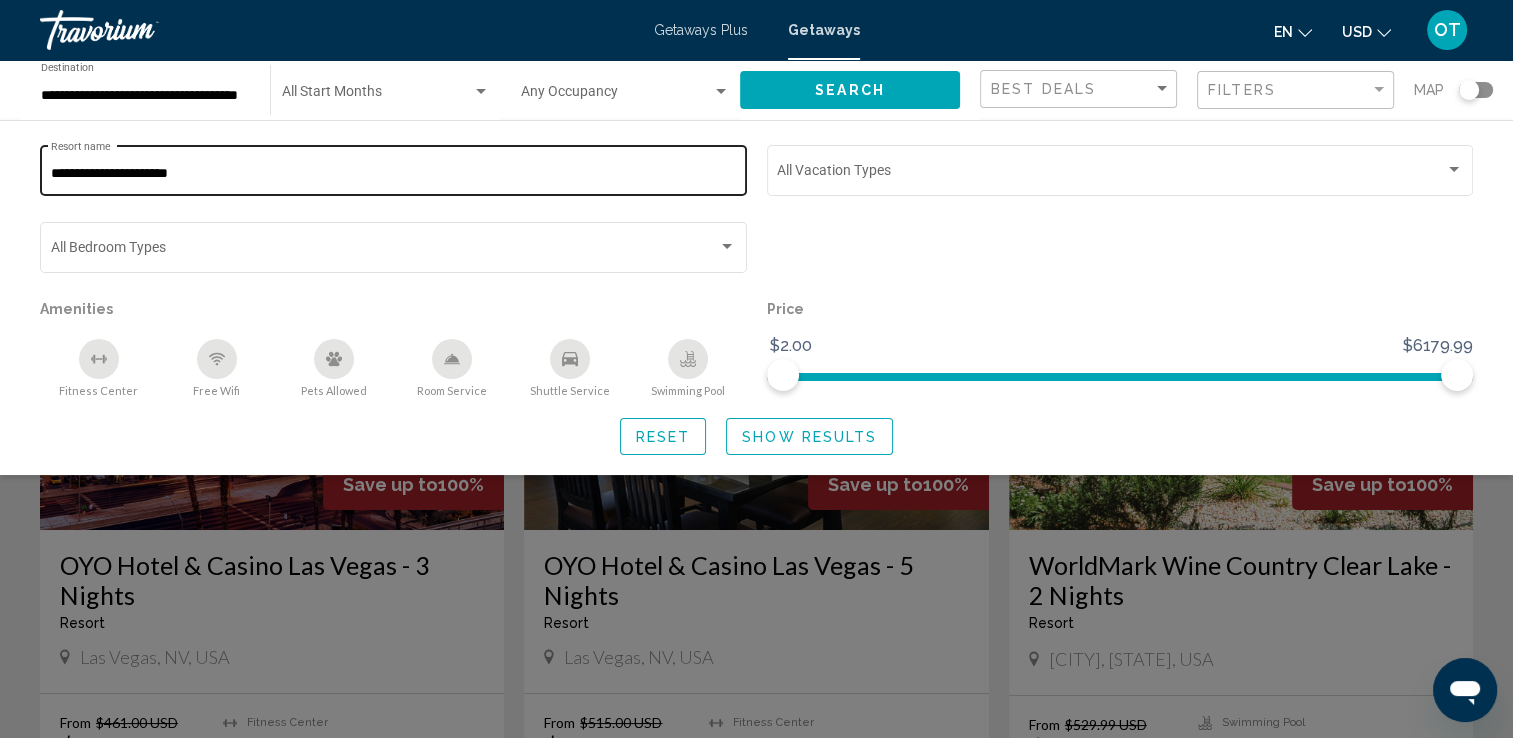 click on "**********" 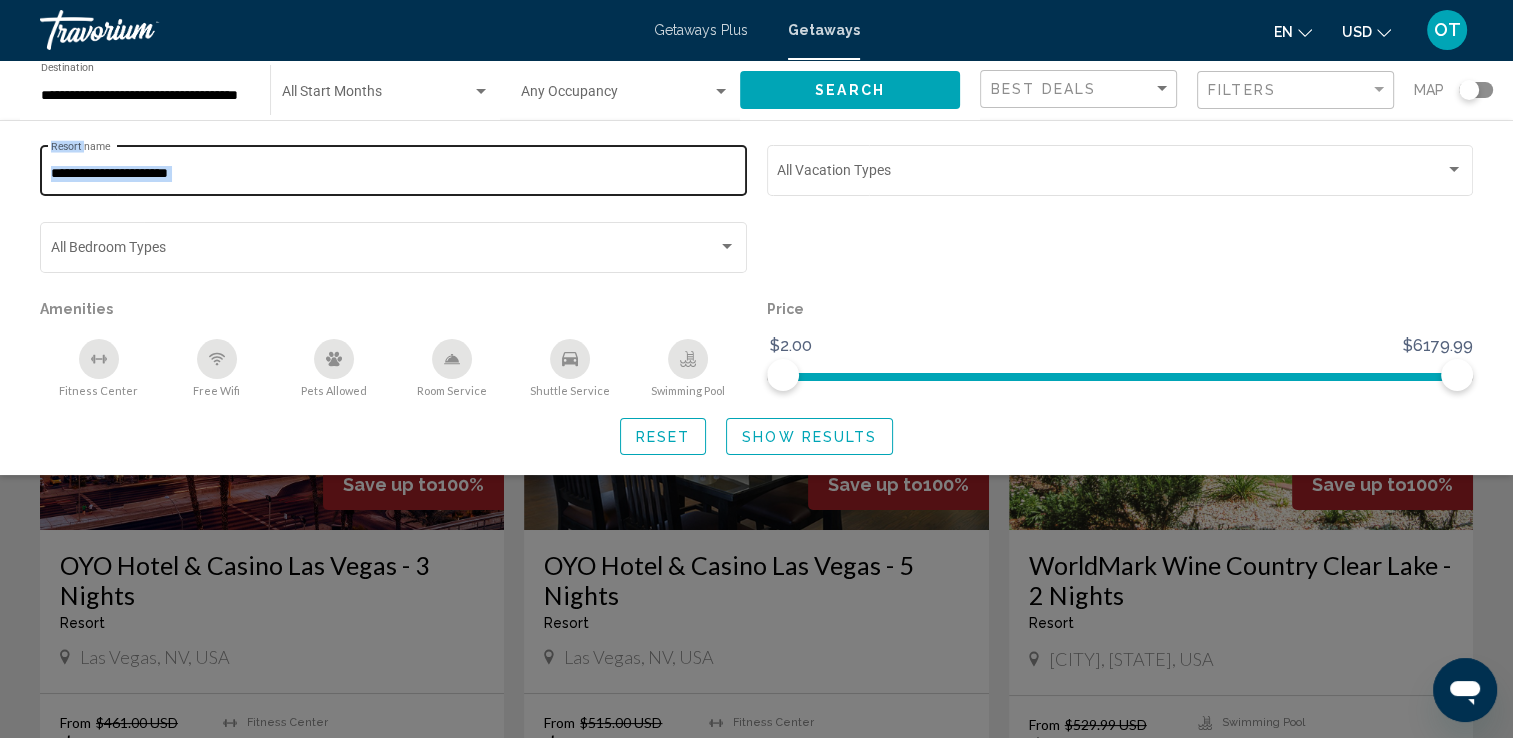 click on "**********" 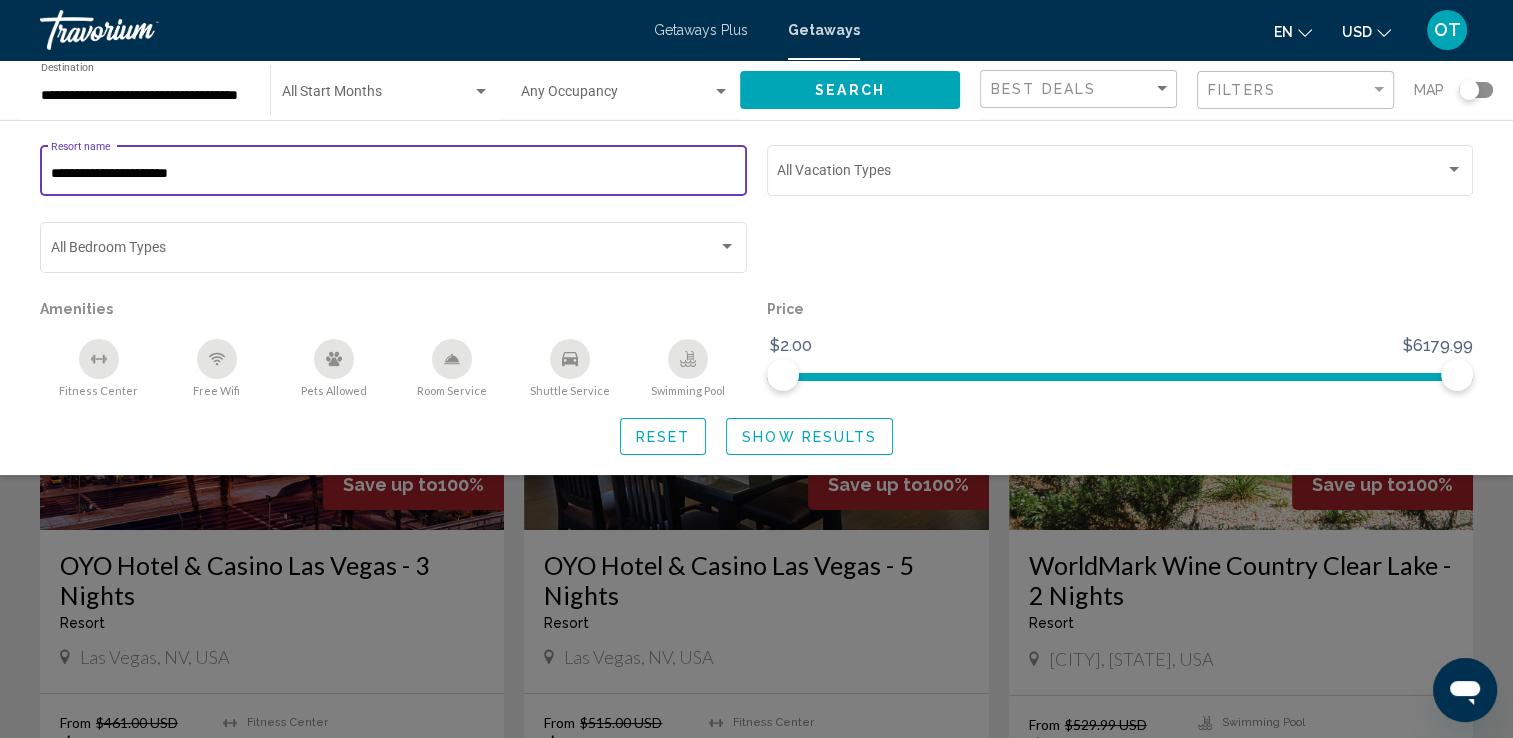 click on "**********" at bounding box center (394, 174) 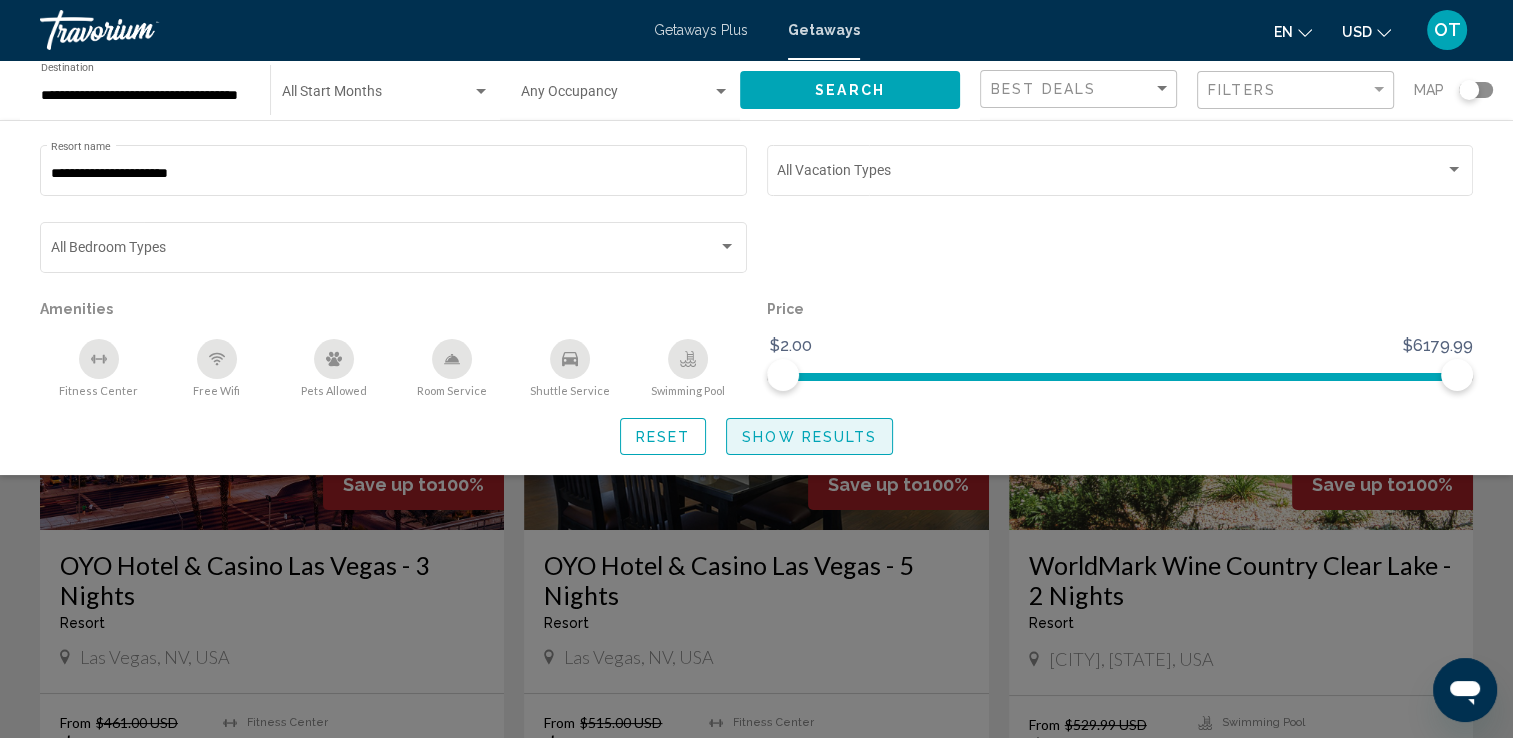 click on "Show Results" 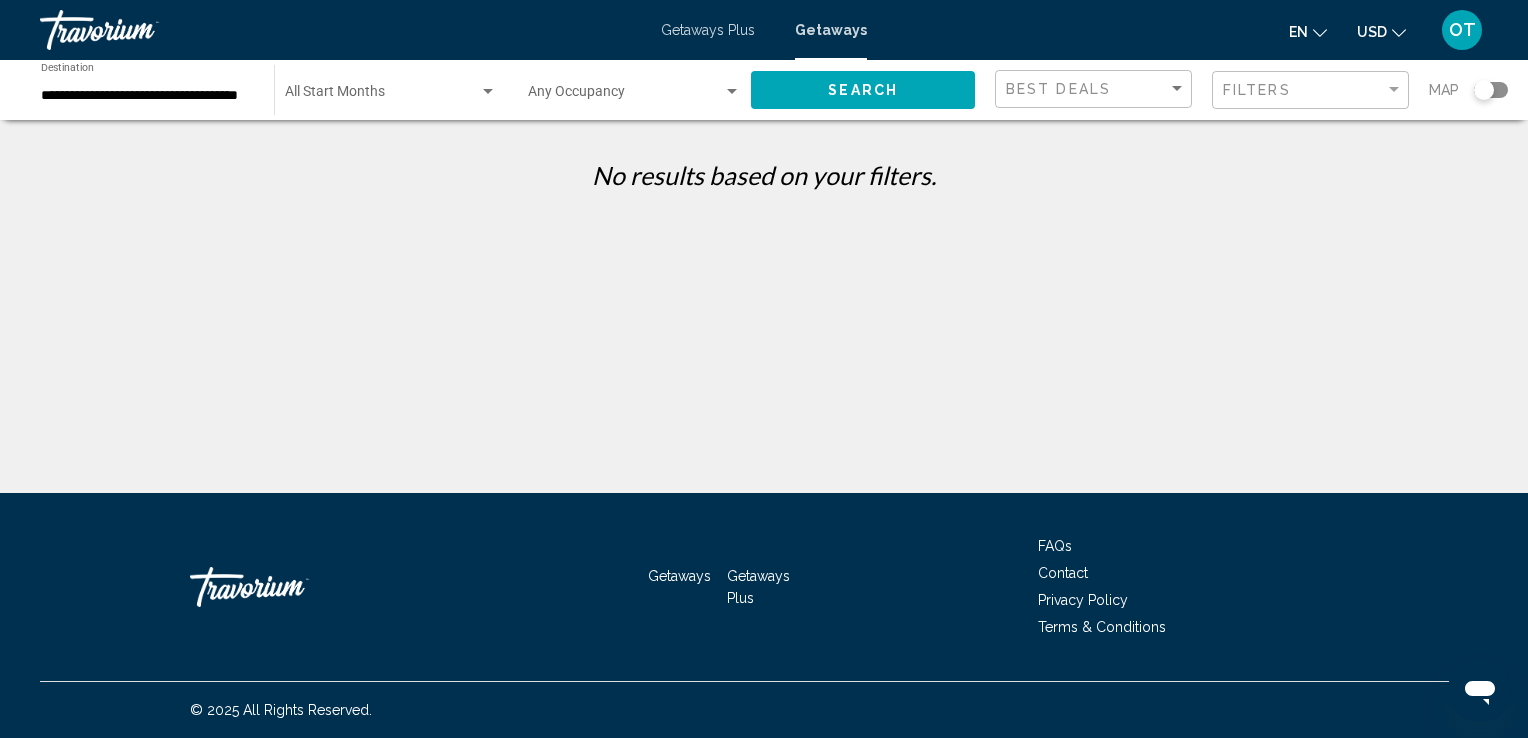 click on "Filters" 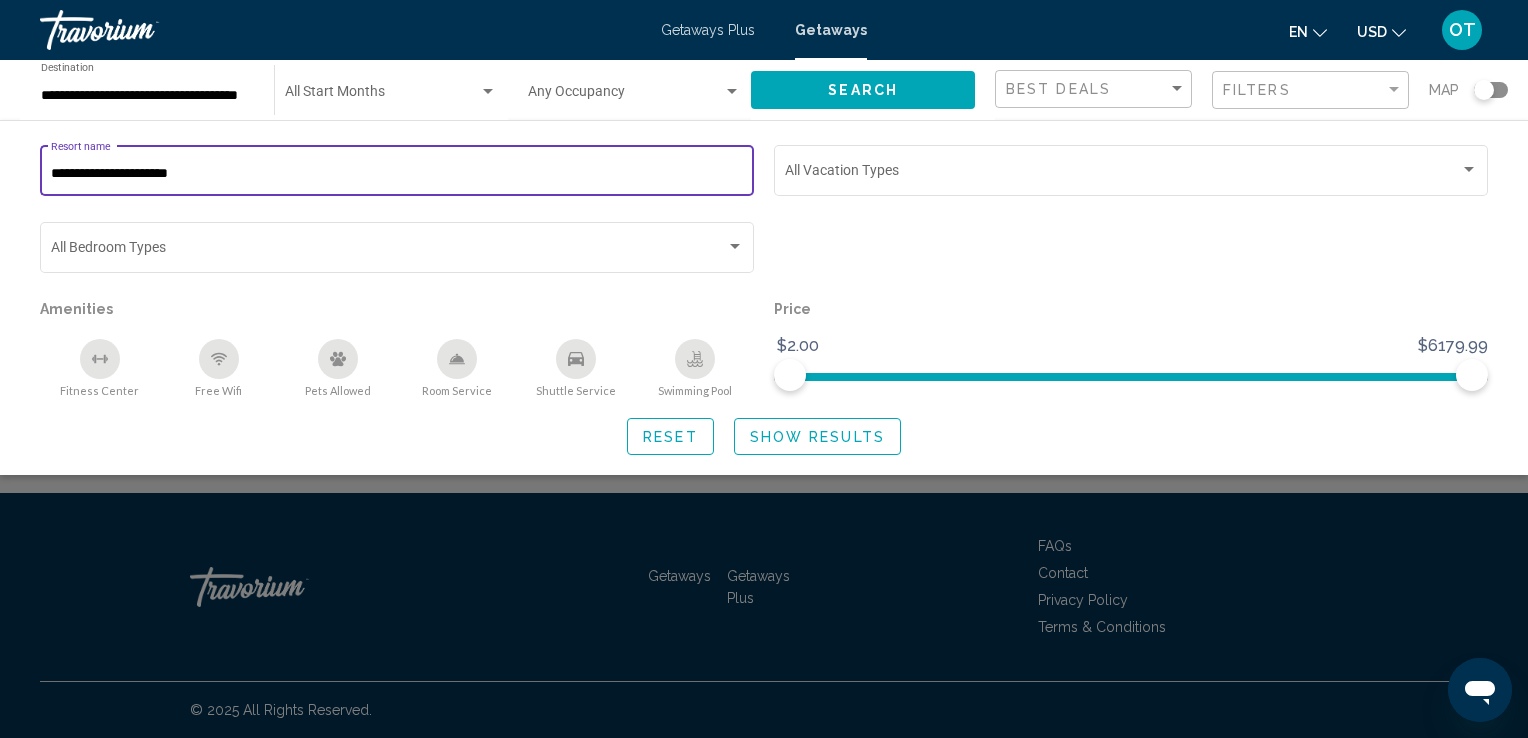 click on "**********" at bounding box center [397, 174] 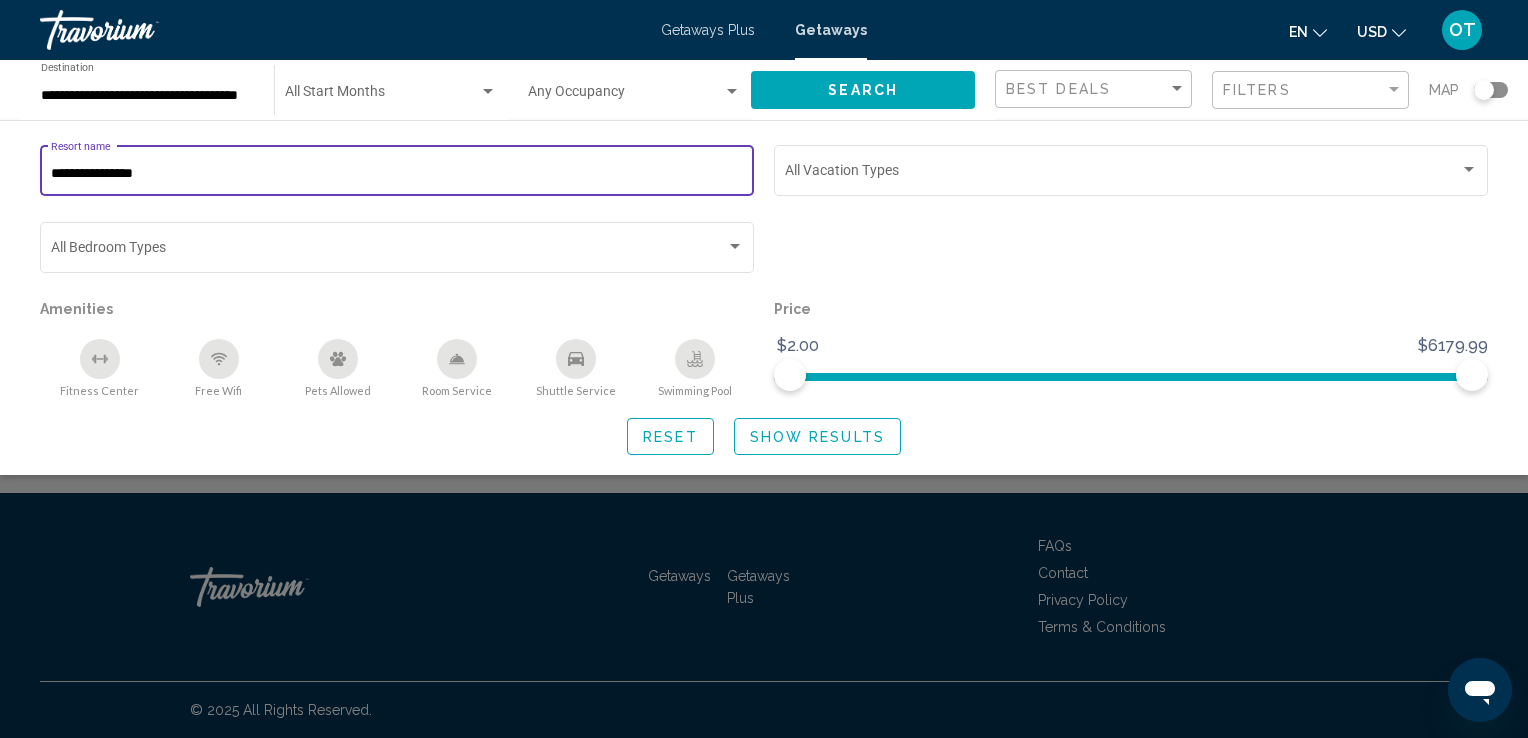 type on "**********" 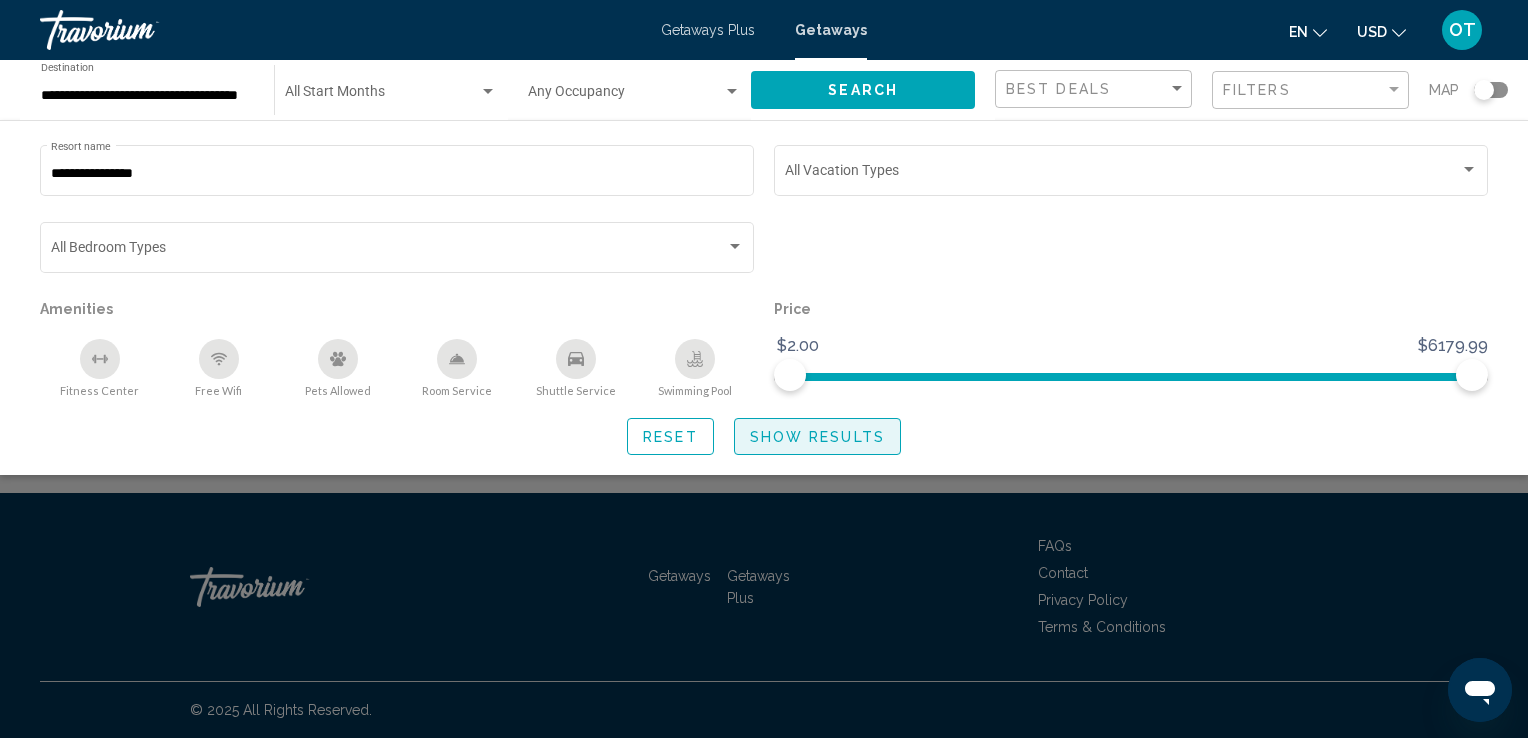 click on "Show Results" 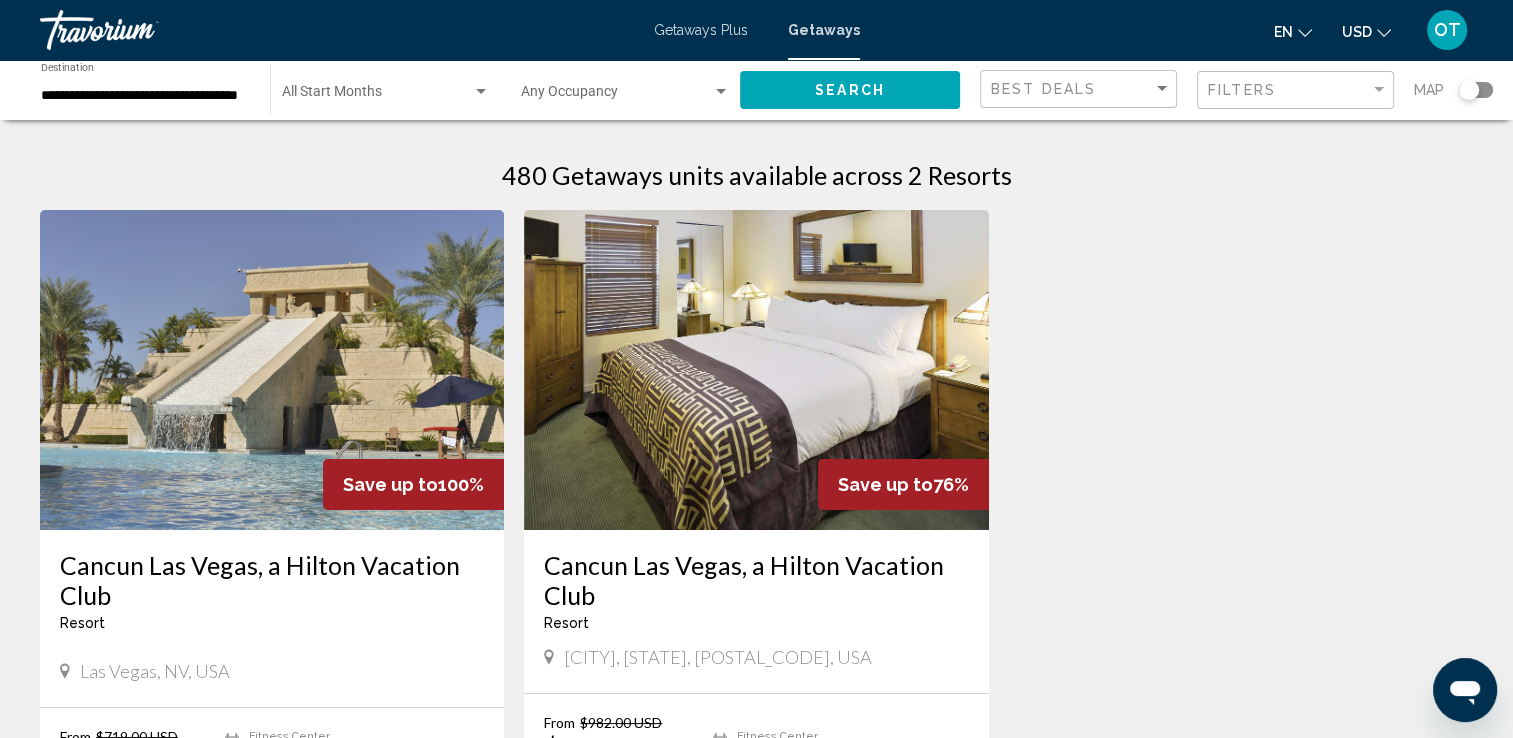 click at bounding box center [272, 370] 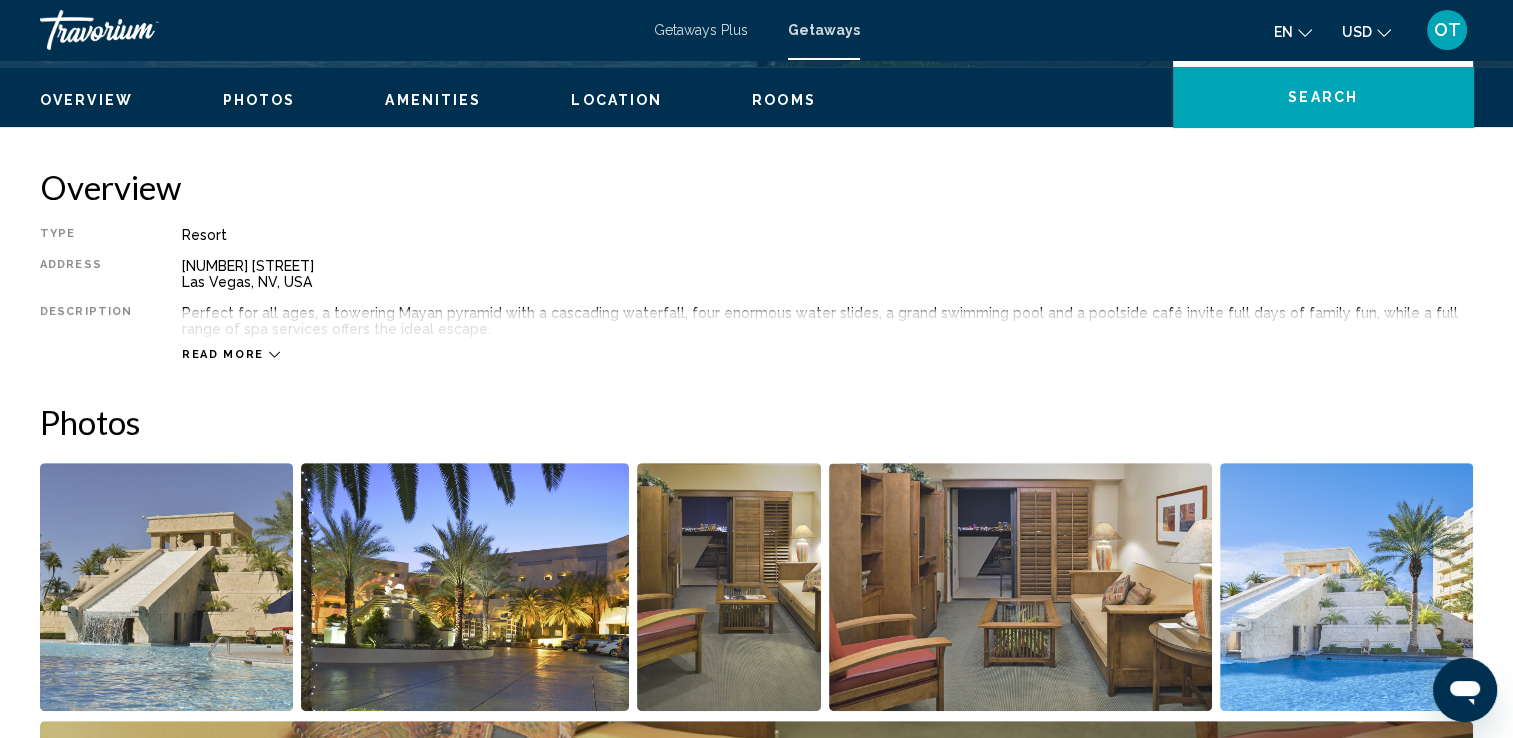 scroll, scrollTop: 592, scrollLeft: 0, axis: vertical 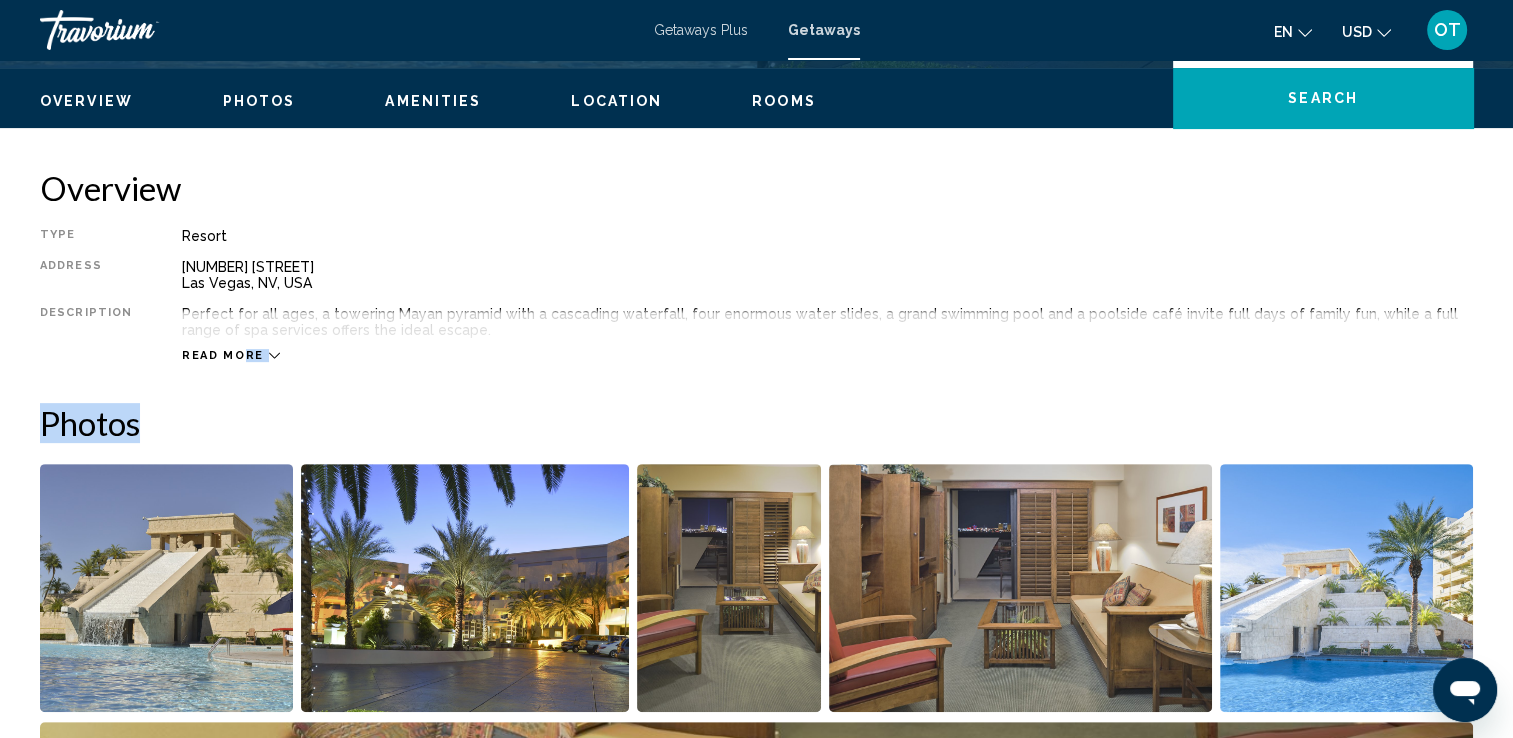 drag, startPoint x: 250, startPoint y: 378, endPoint x: 238, endPoint y: 355, distance: 25.942244 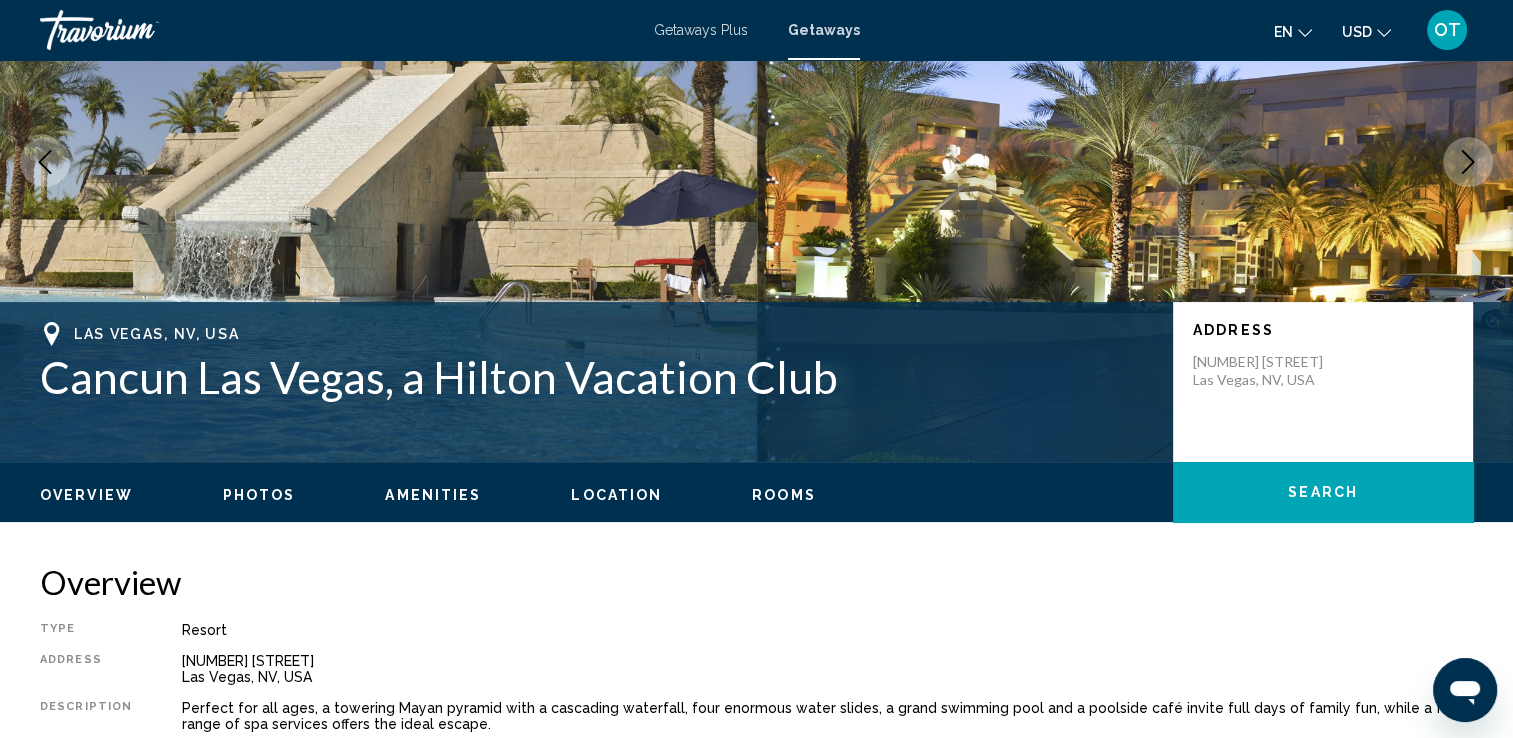scroll, scrollTop: 196, scrollLeft: 0, axis: vertical 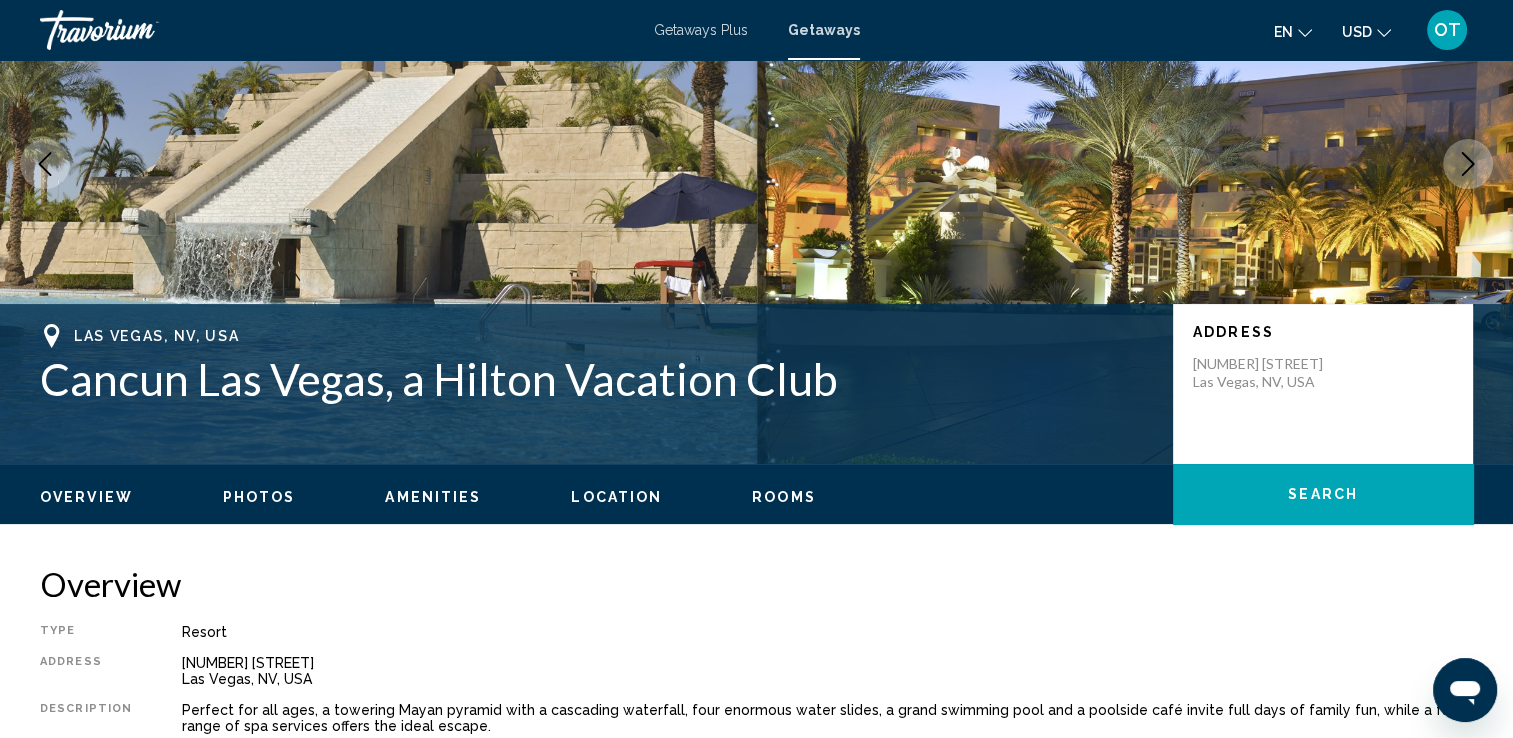 click on "Overview
Photos
Amenities
Location
Rooms
Search" 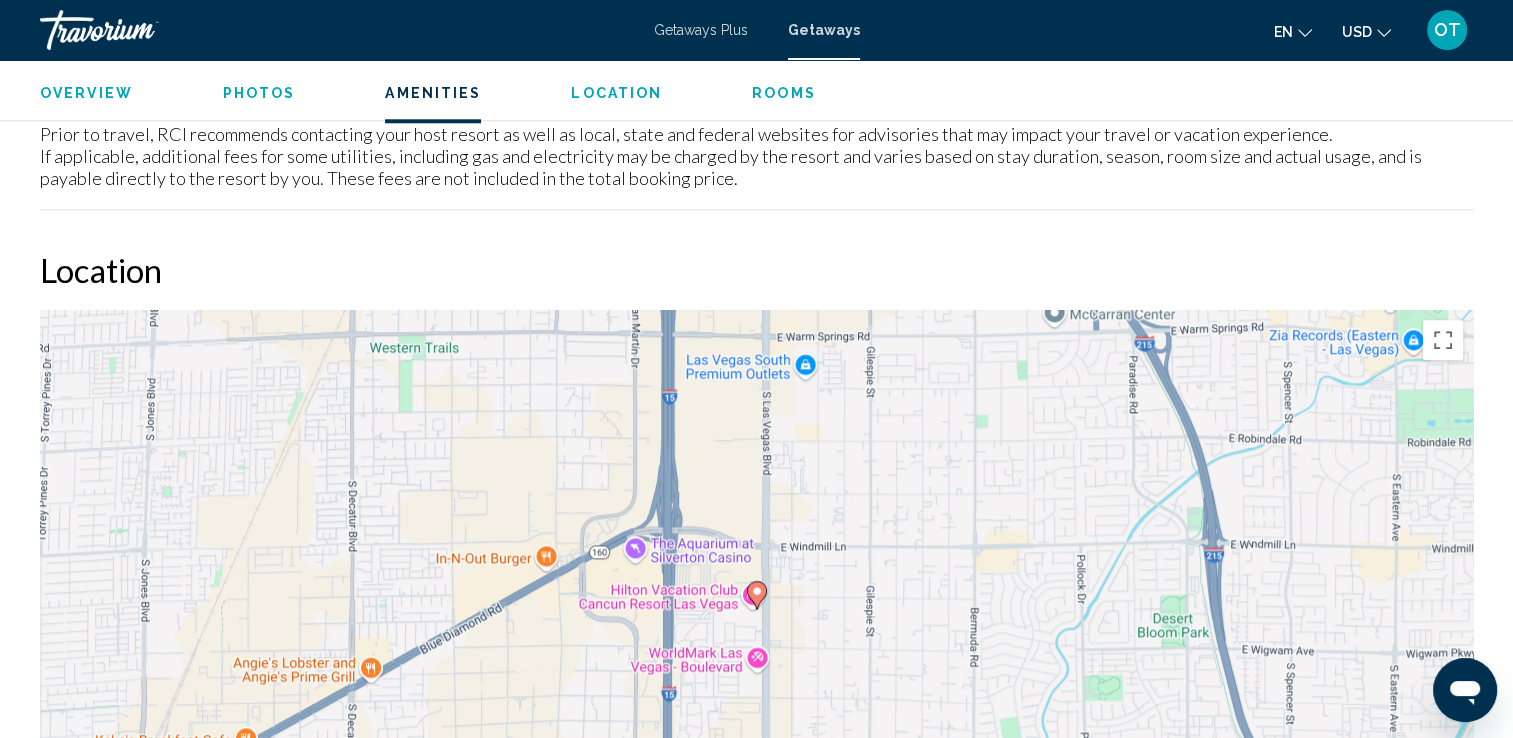 scroll, scrollTop: 2132, scrollLeft: 0, axis: vertical 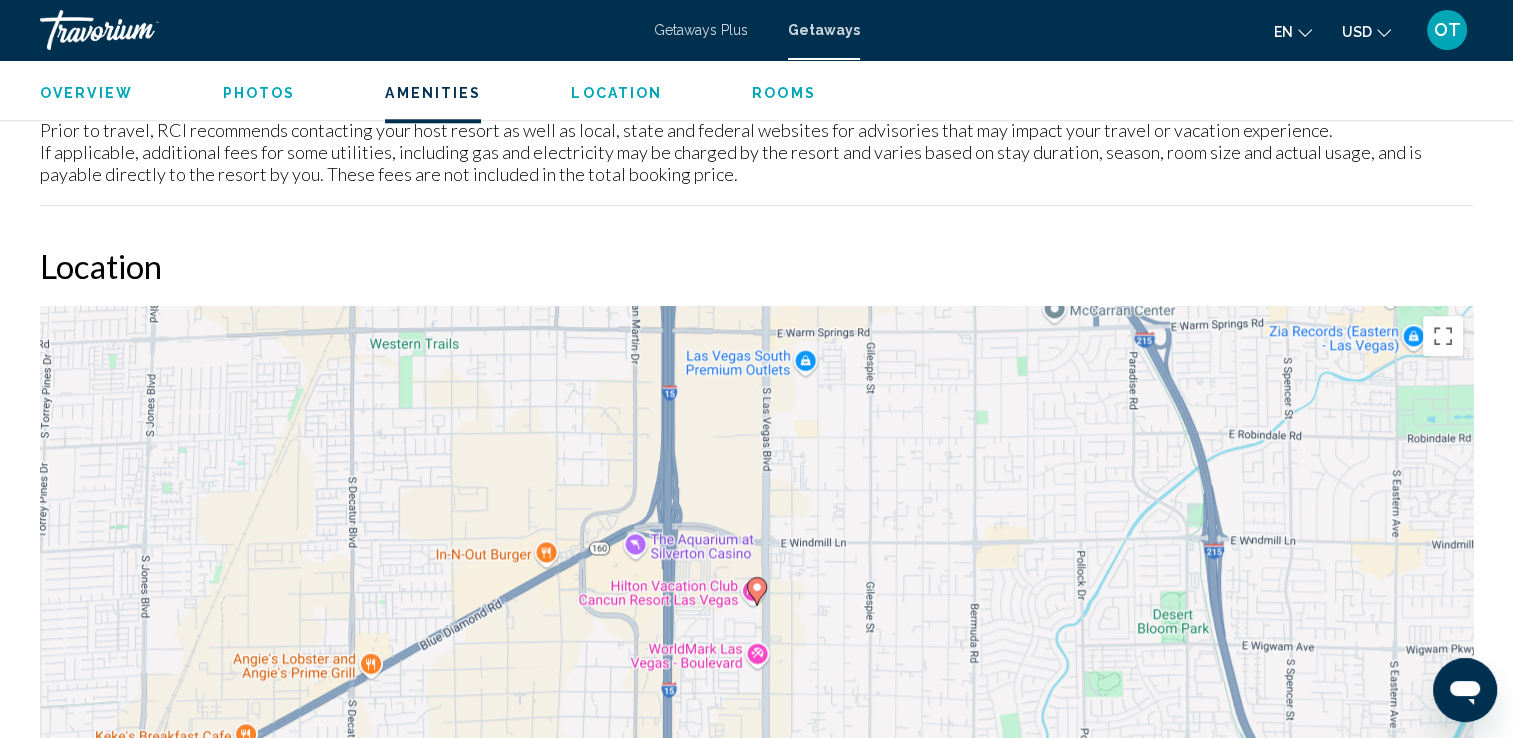 click on "Overview" at bounding box center [86, 93] 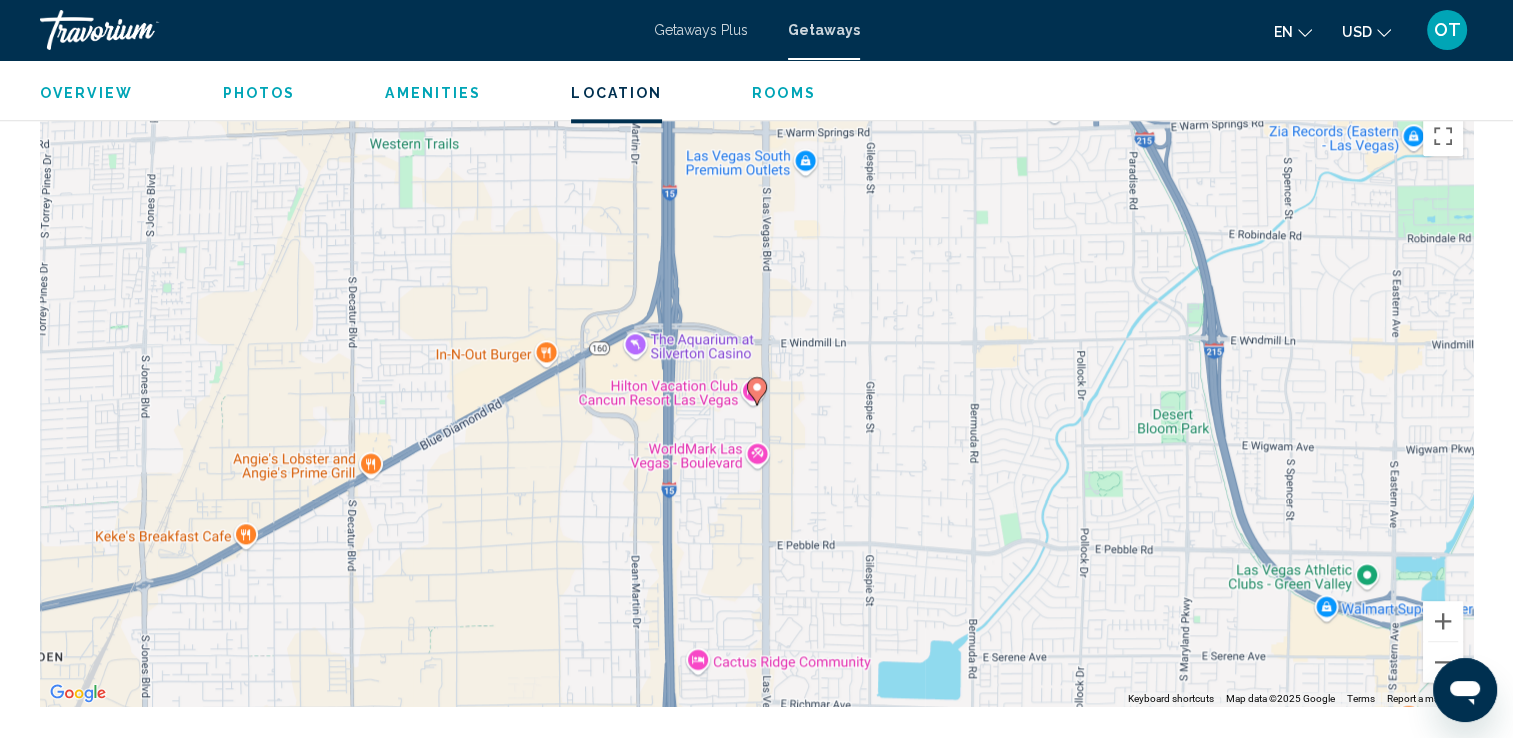 scroll, scrollTop: 2331, scrollLeft: 0, axis: vertical 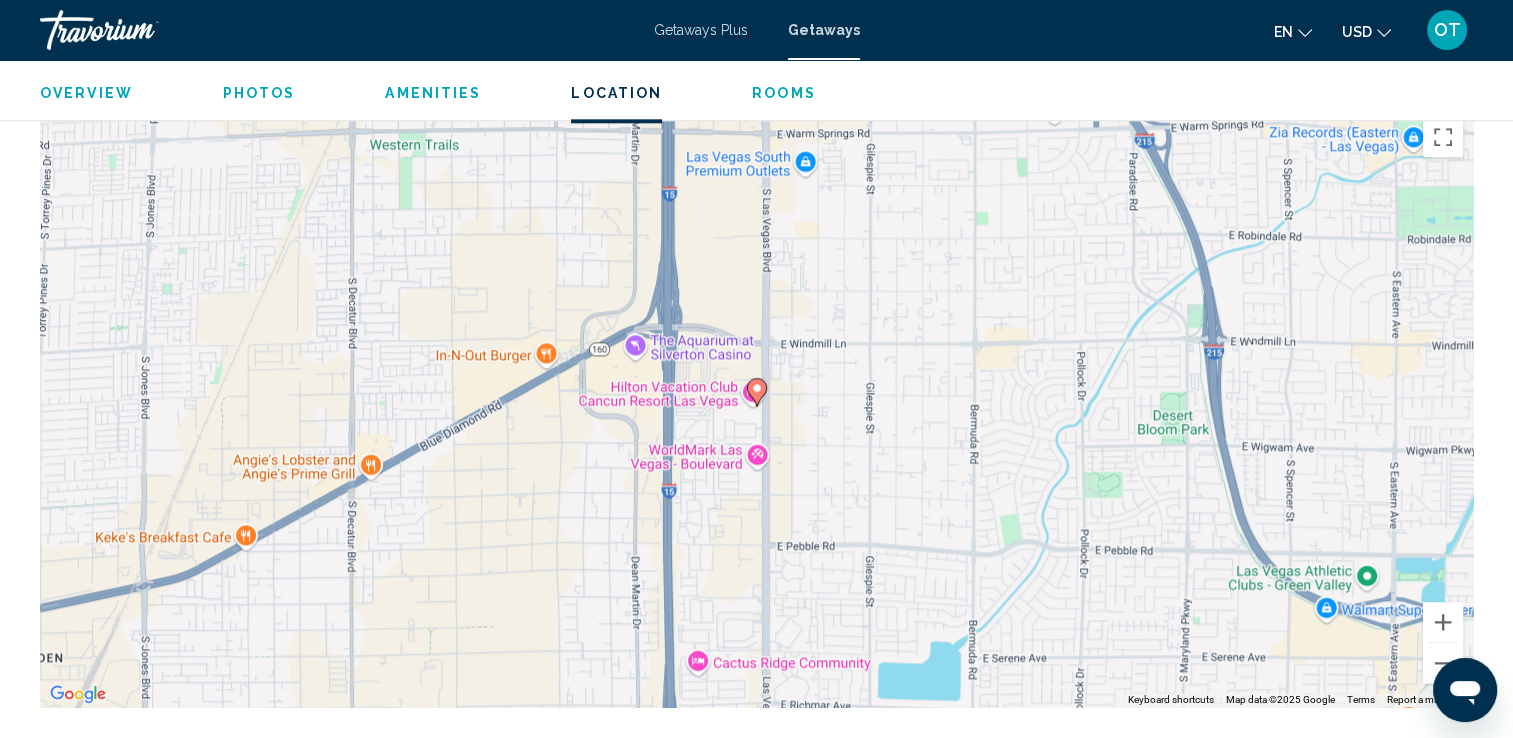 click on "To activate drag with keyboard, press Alt + Enter. Once in keyboard drag state, use the arrow keys to move the marker. To complete the drag, press the Enter key. To cancel, press Escape." at bounding box center [756, 407] 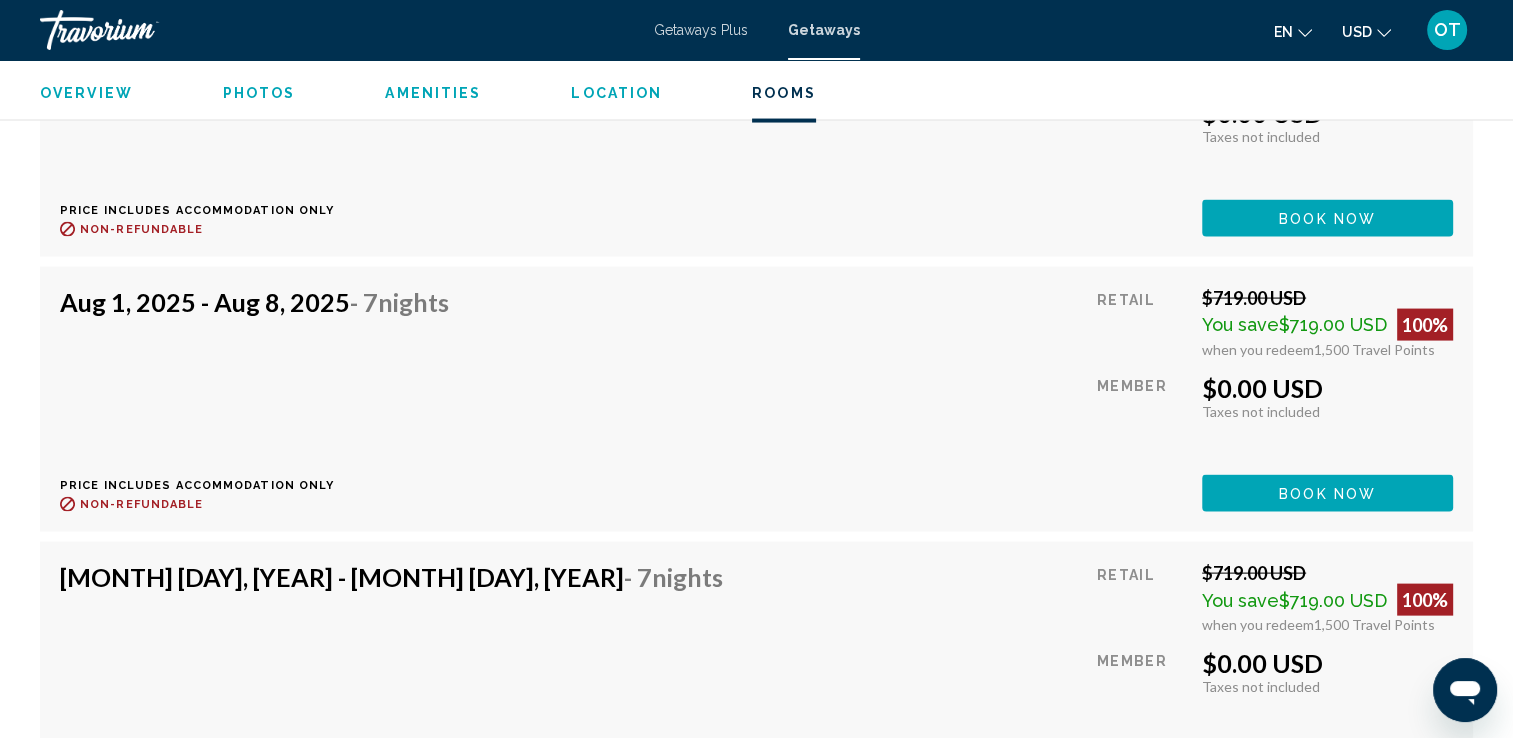 scroll, scrollTop: 4037, scrollLeft: 0, axis: vertical 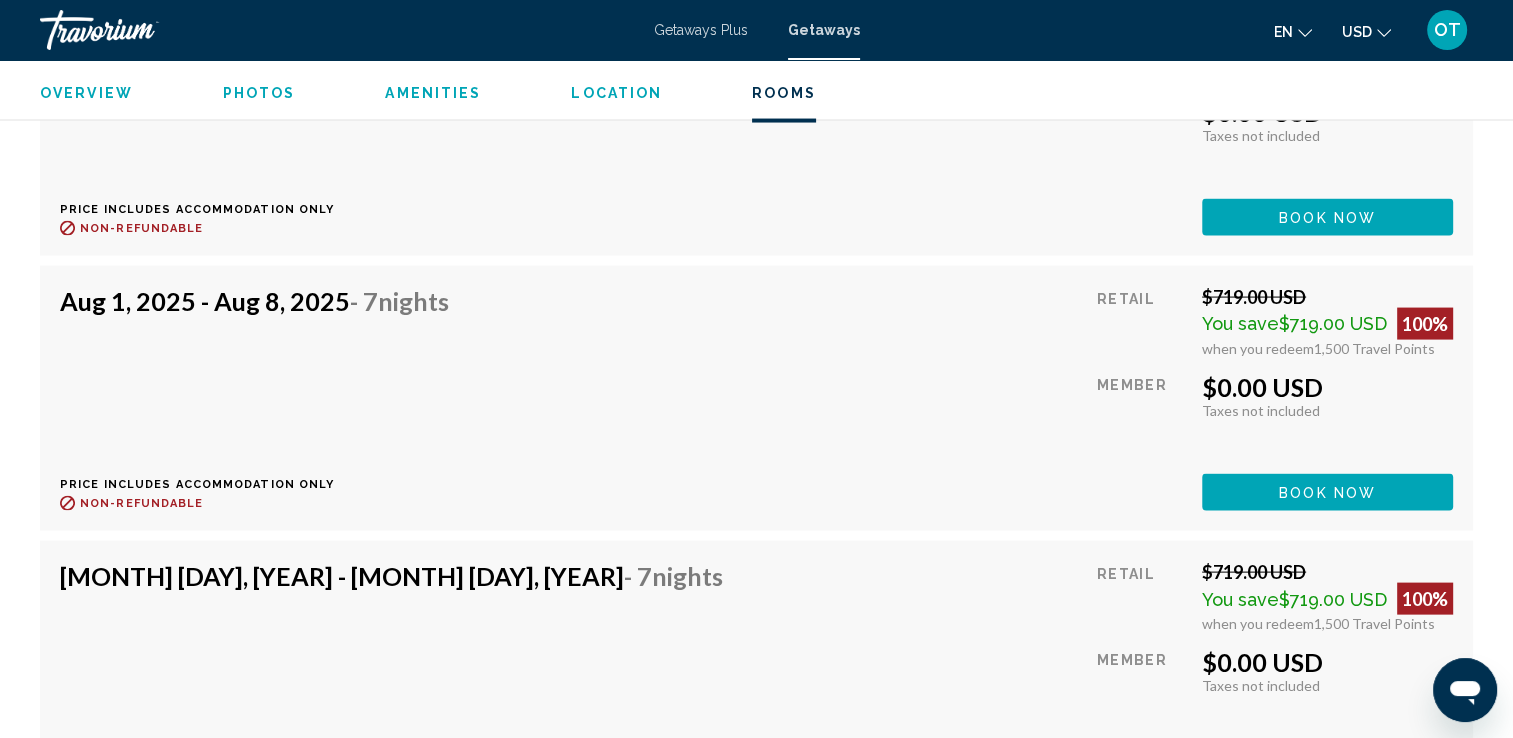 click on "Book now" at bounding box center [1327, -59] 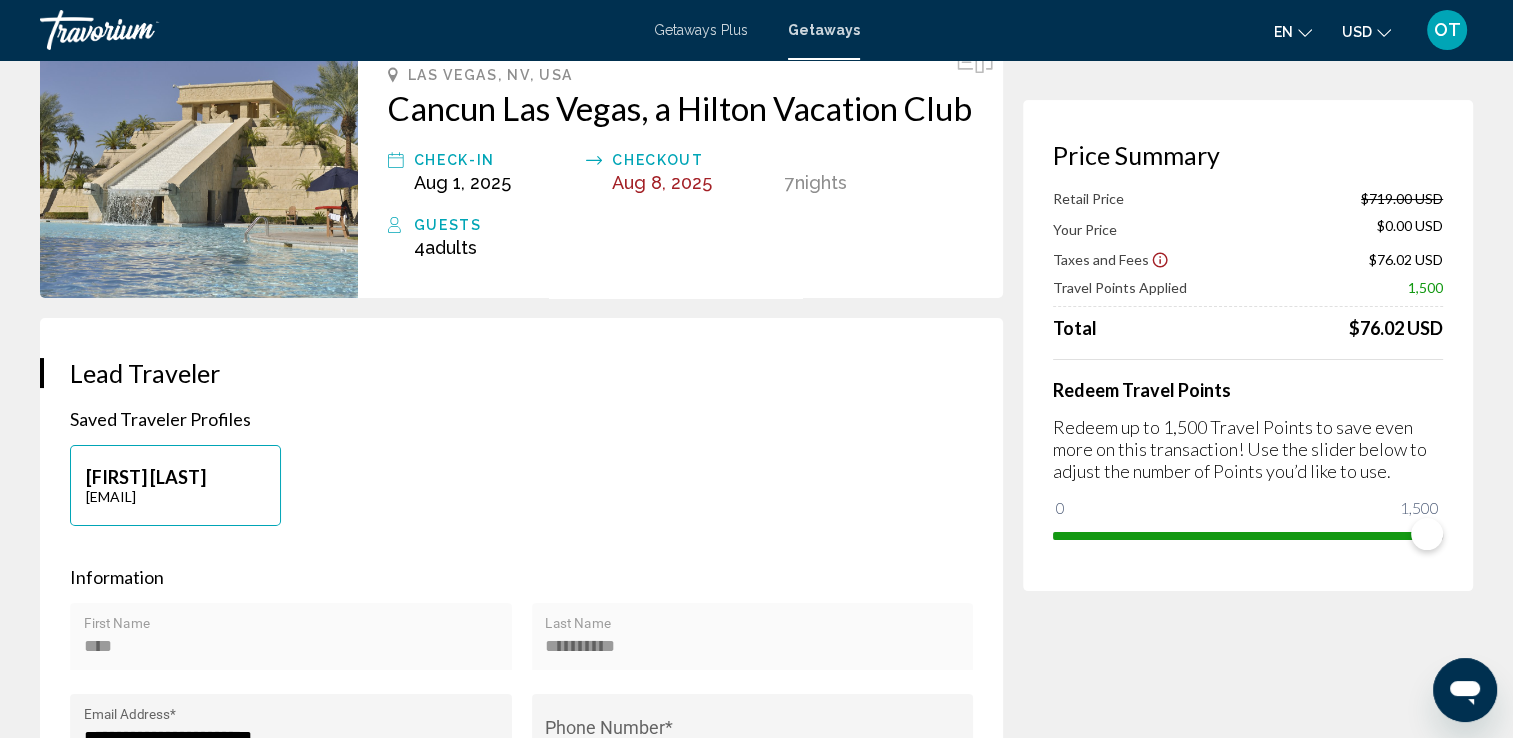 scroll, scrollTop: 124, scrollLeft: 0, axis: vertical 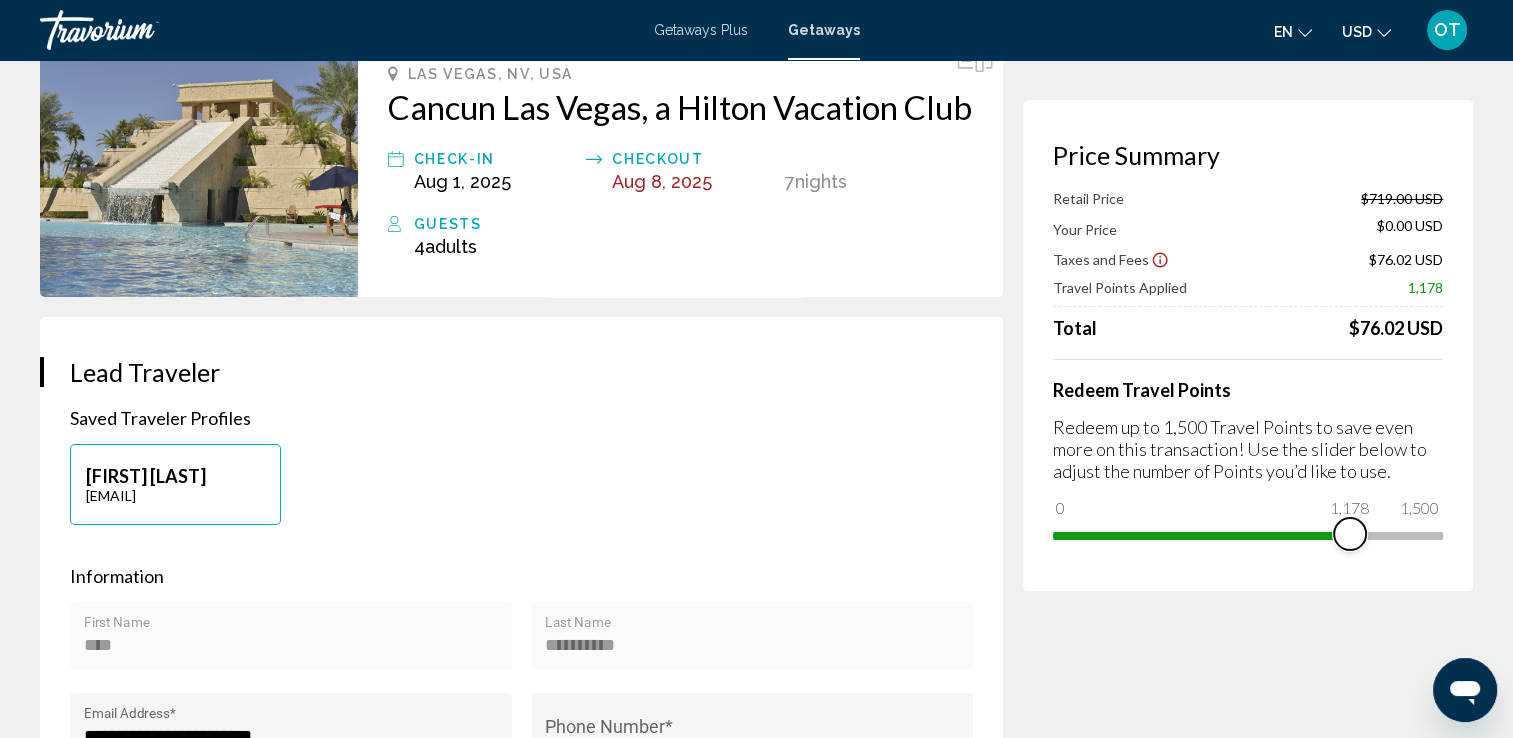 click at bounding box center (1201, 532) 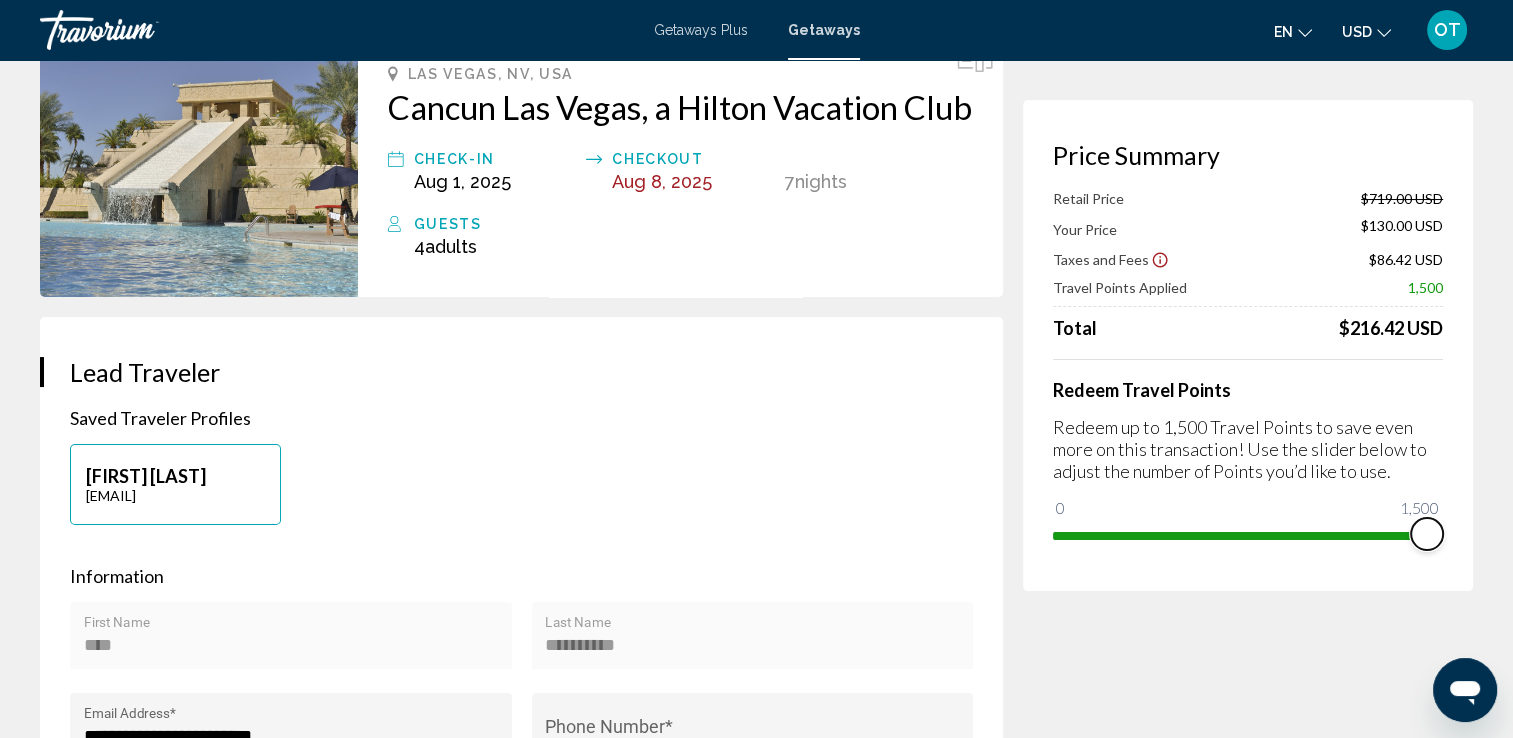 drag, startPoint x: 1364, startPoint y: 526, endPoint x: 1500, endPoint y: 495, distance: 139.48836 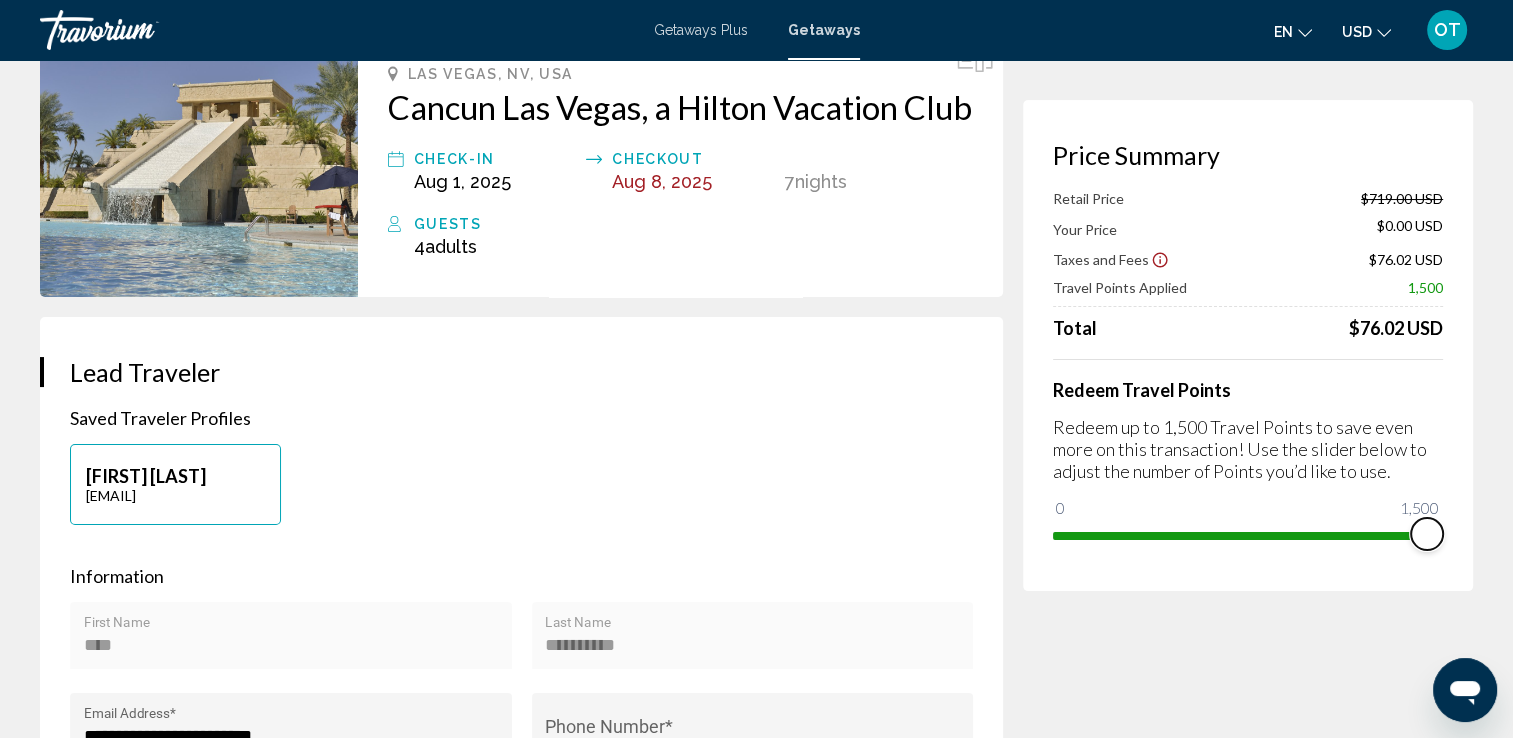 scroll, scrollTop: 127, scrollLeft: 0, axis: vertical 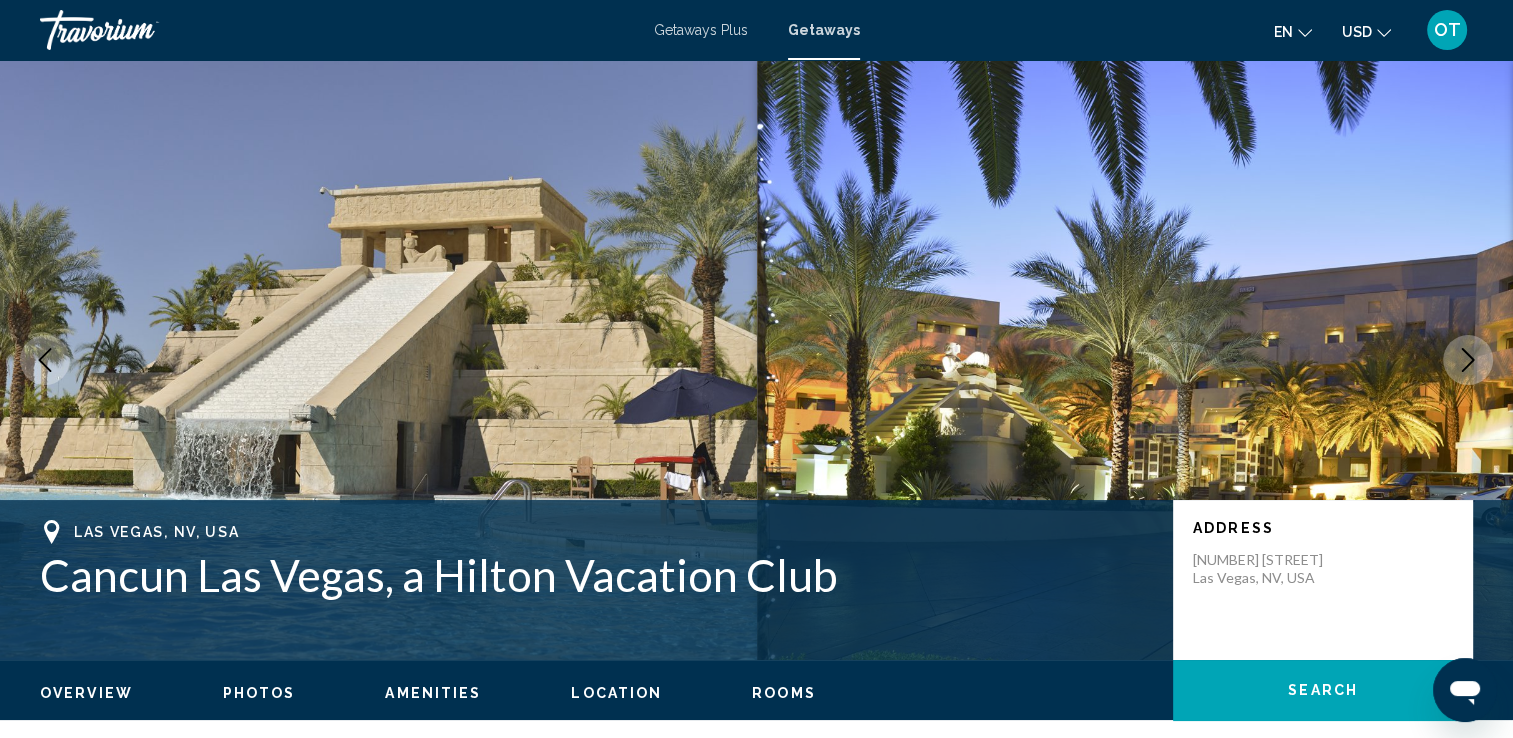 click on "Getaways" at bounding box center [824, 30] 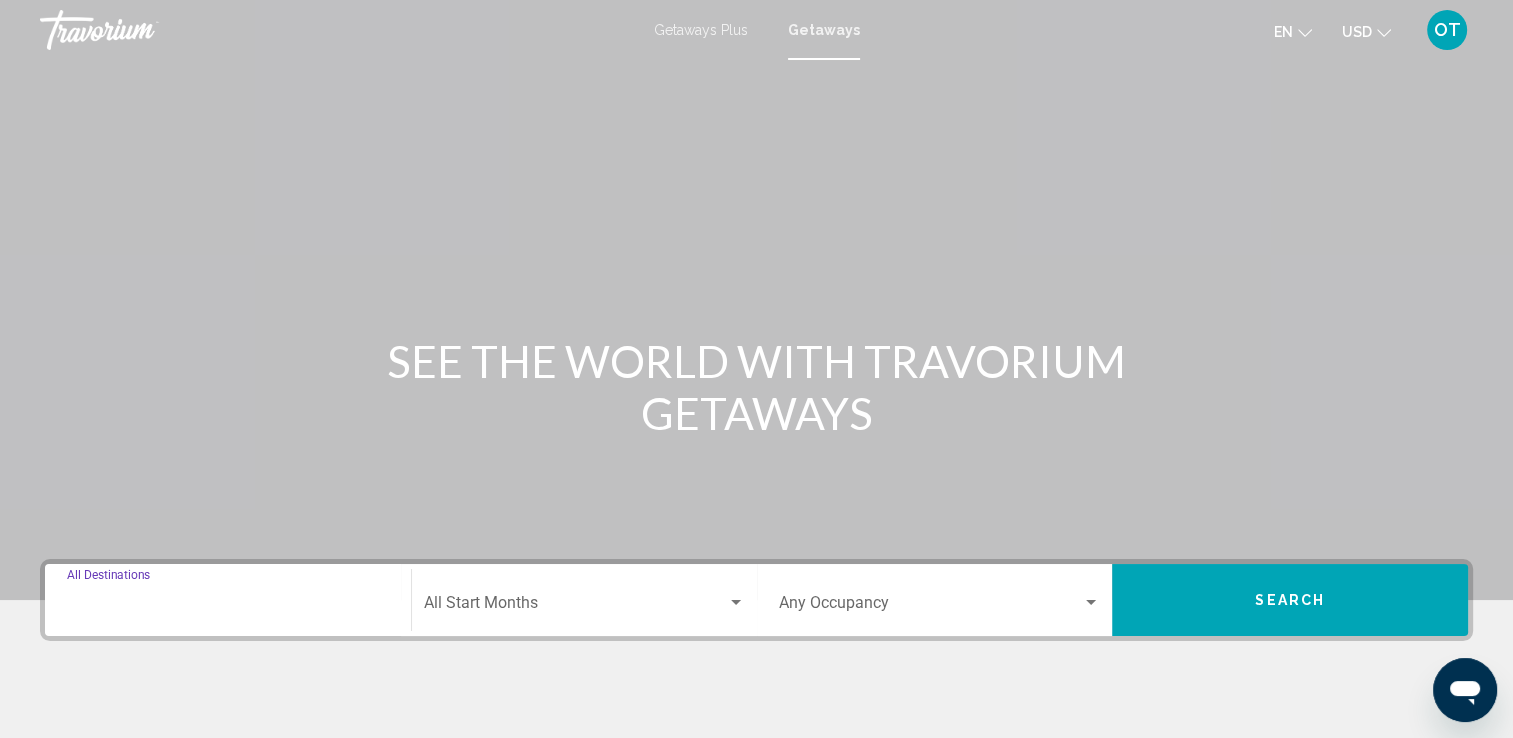 click on "Destination All Destinations" at bounding box center (228, 607) 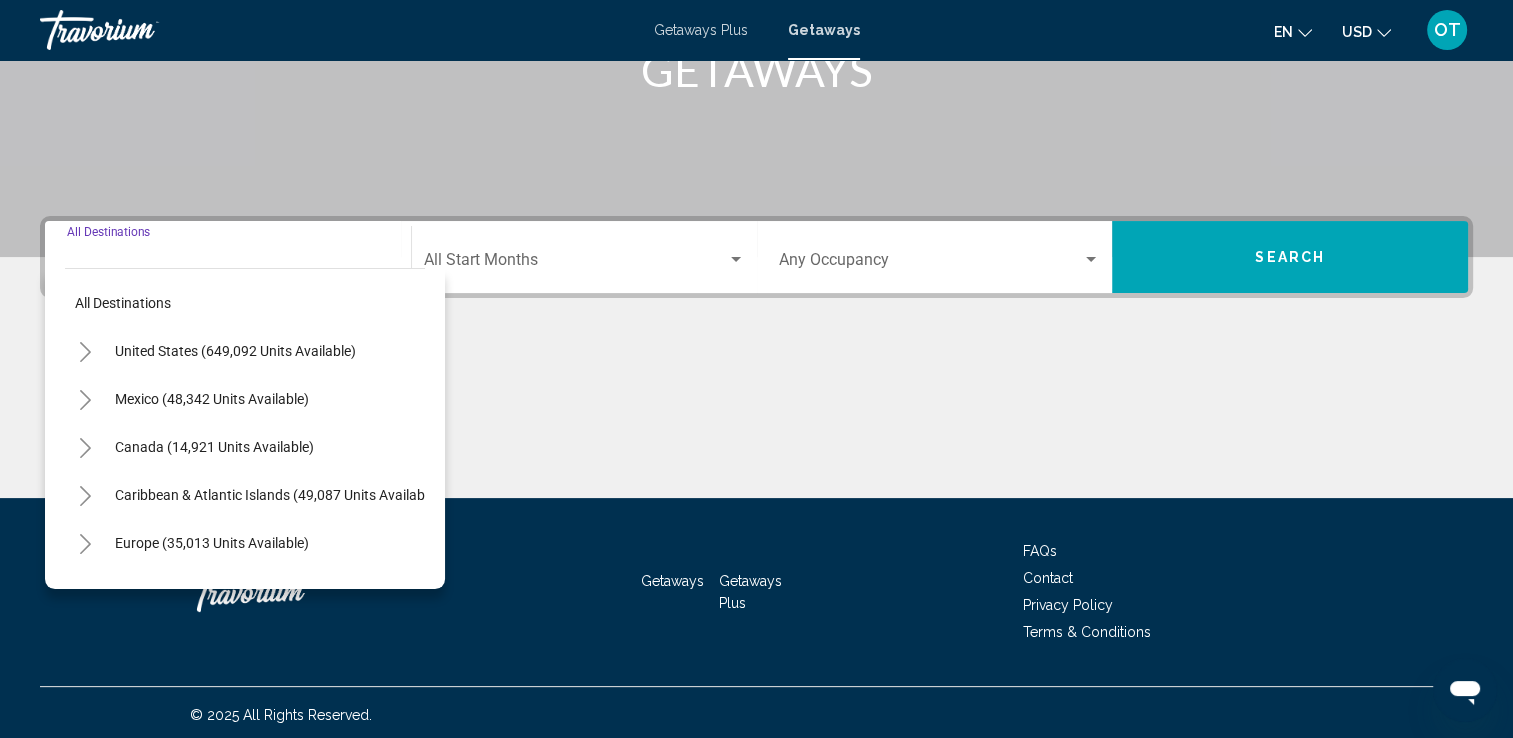 scroll, scrollTop: 347, scrollLeft: 0, axis: vertical 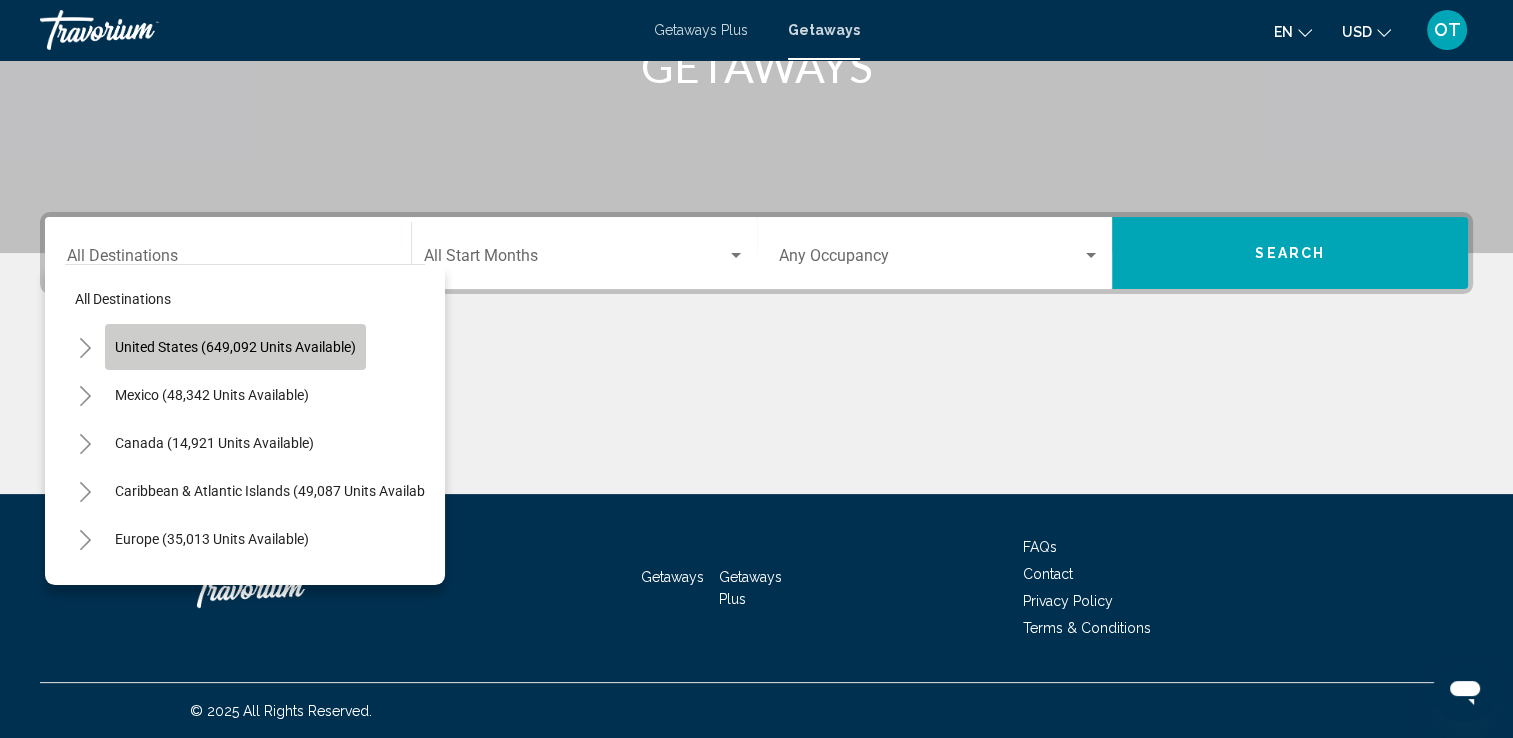 click on "United States (649,092 units available)" 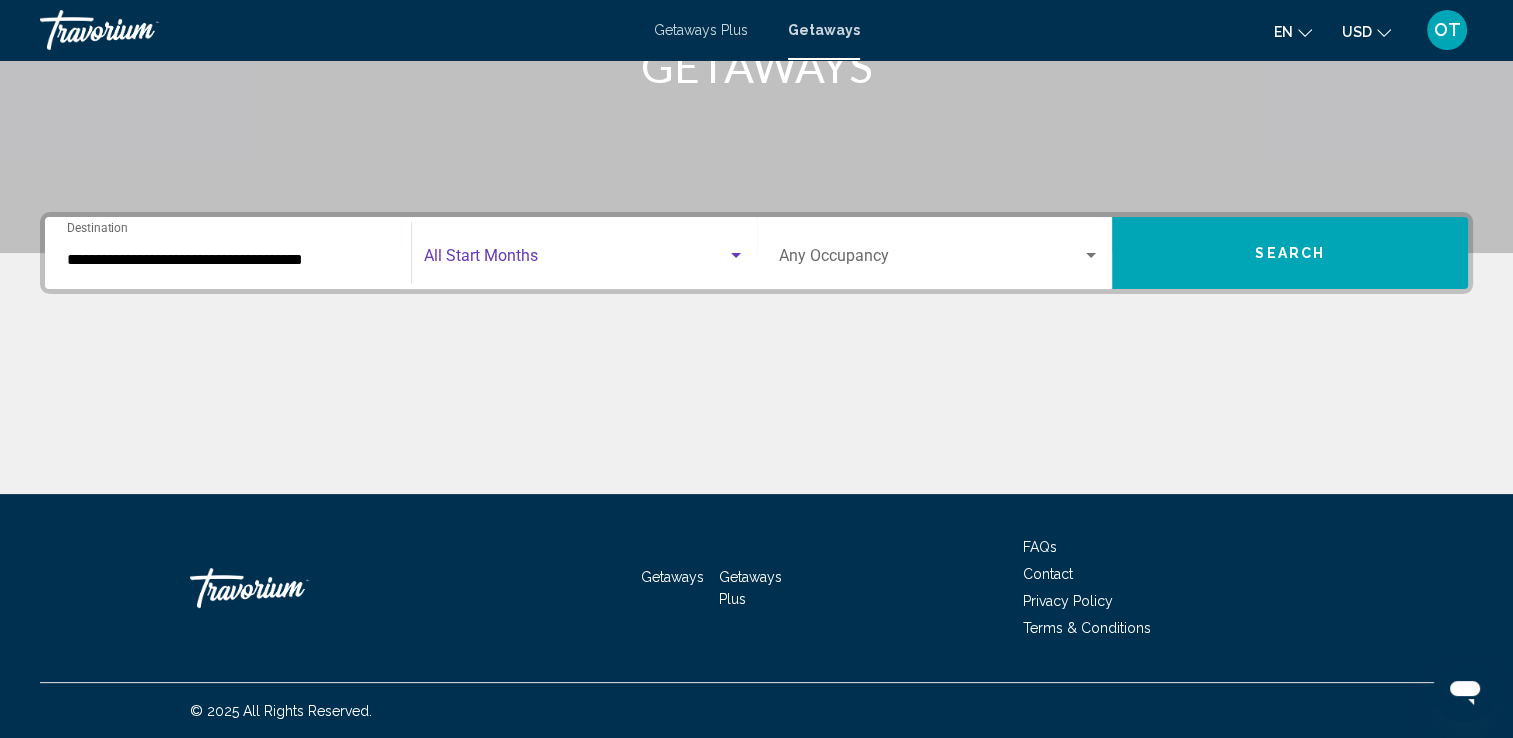 click at bounding box center (575, 260) 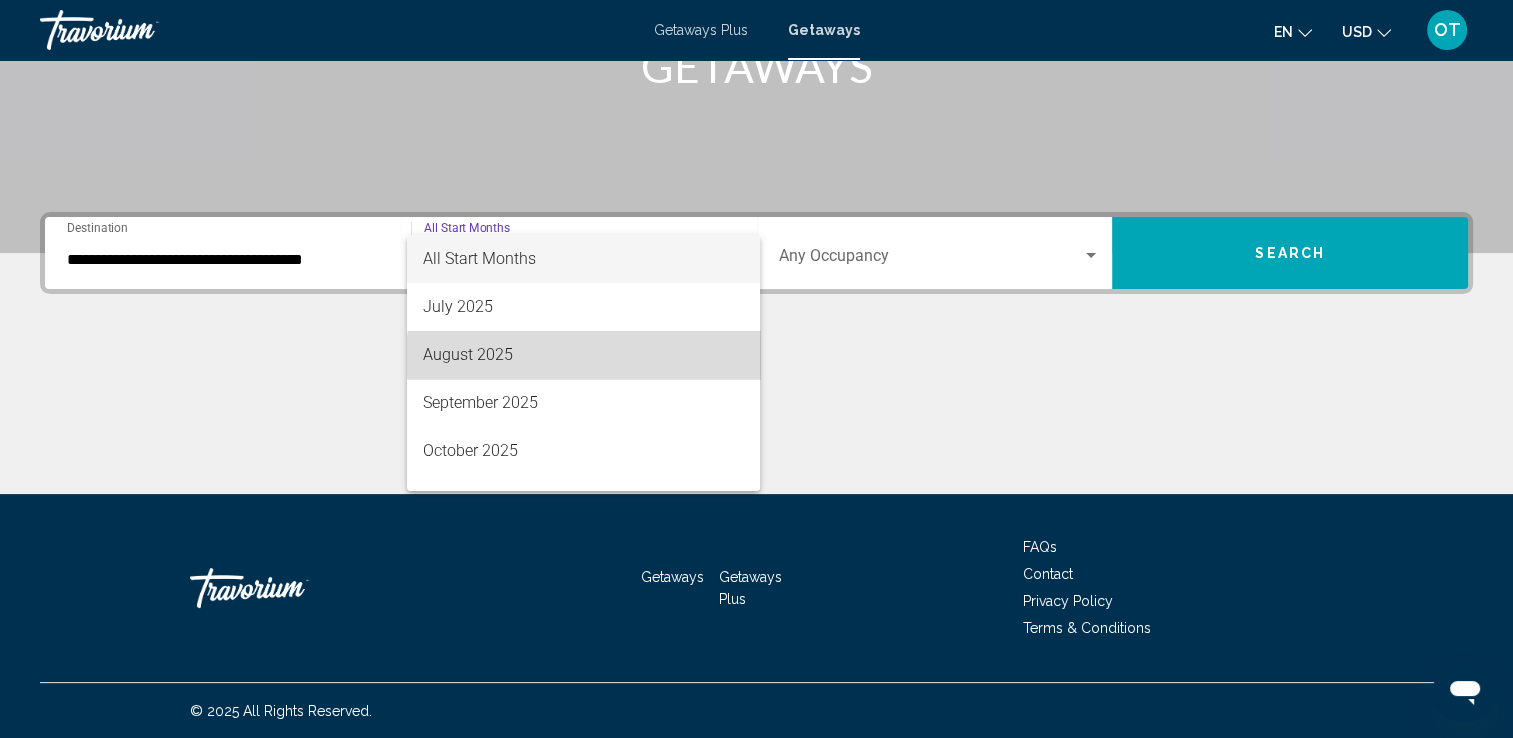 click on "August 2025" at bounding box center [583, 355] 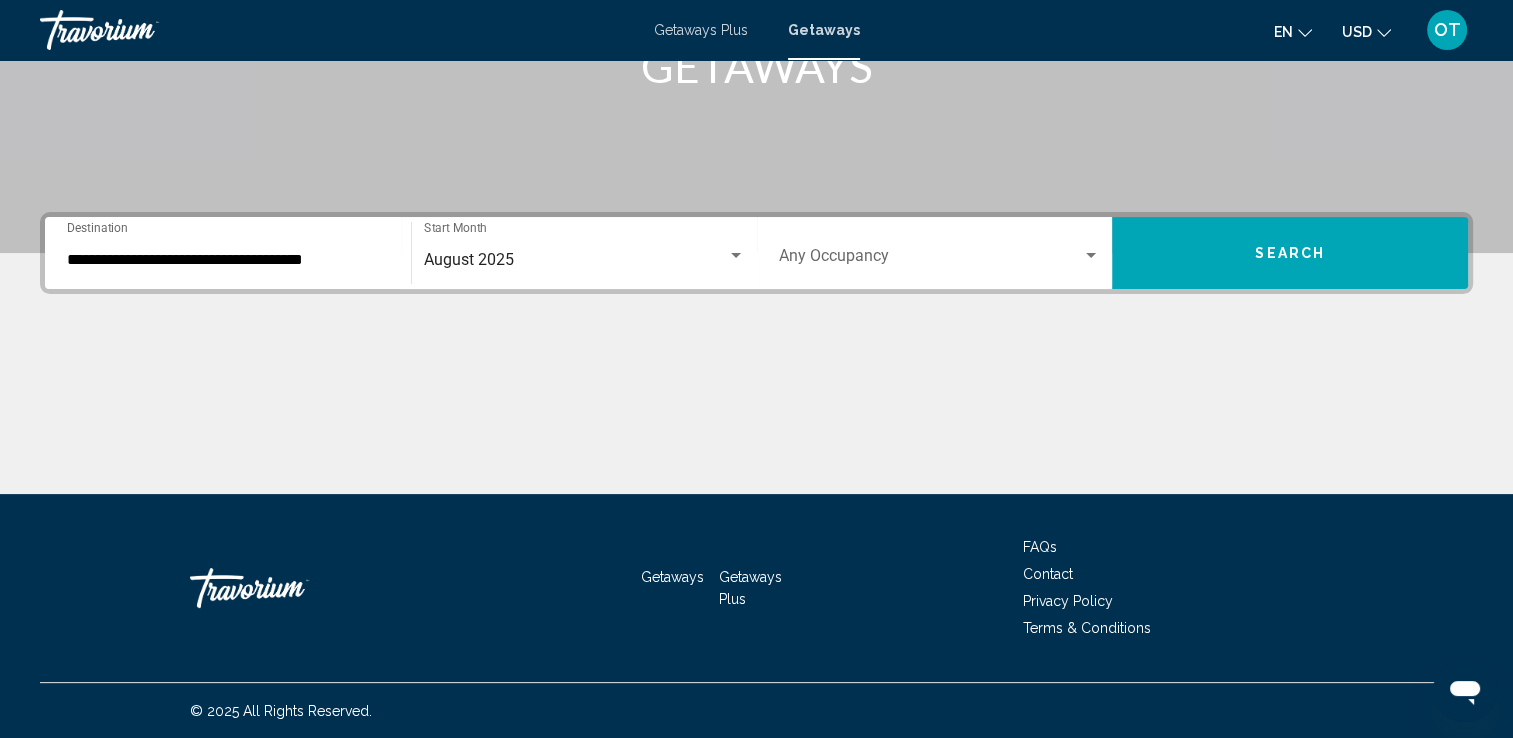 click on "Occupancy Any Occupancy" at bounding box center [940, 253] 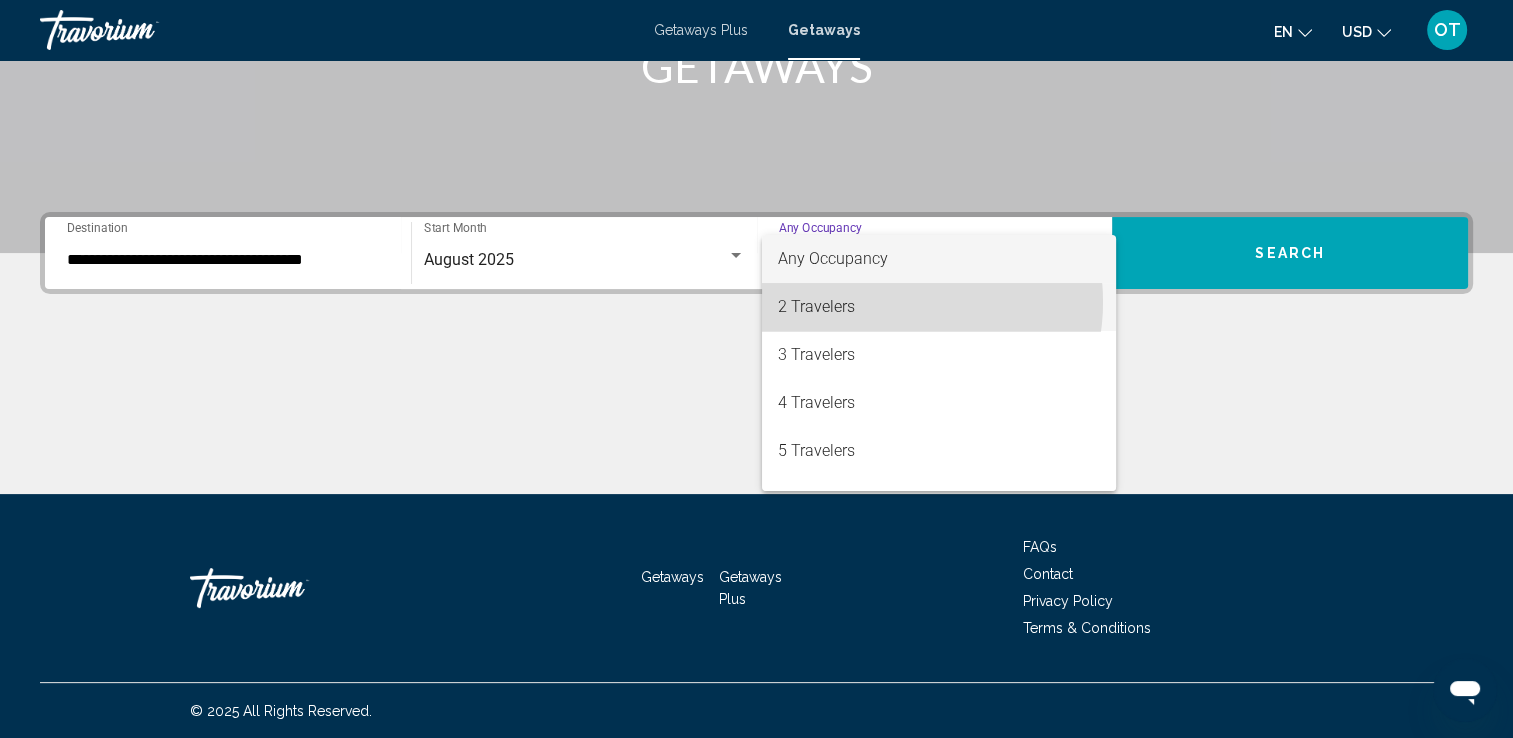 click on "2 Travelers" at bounding box center (939, 307) 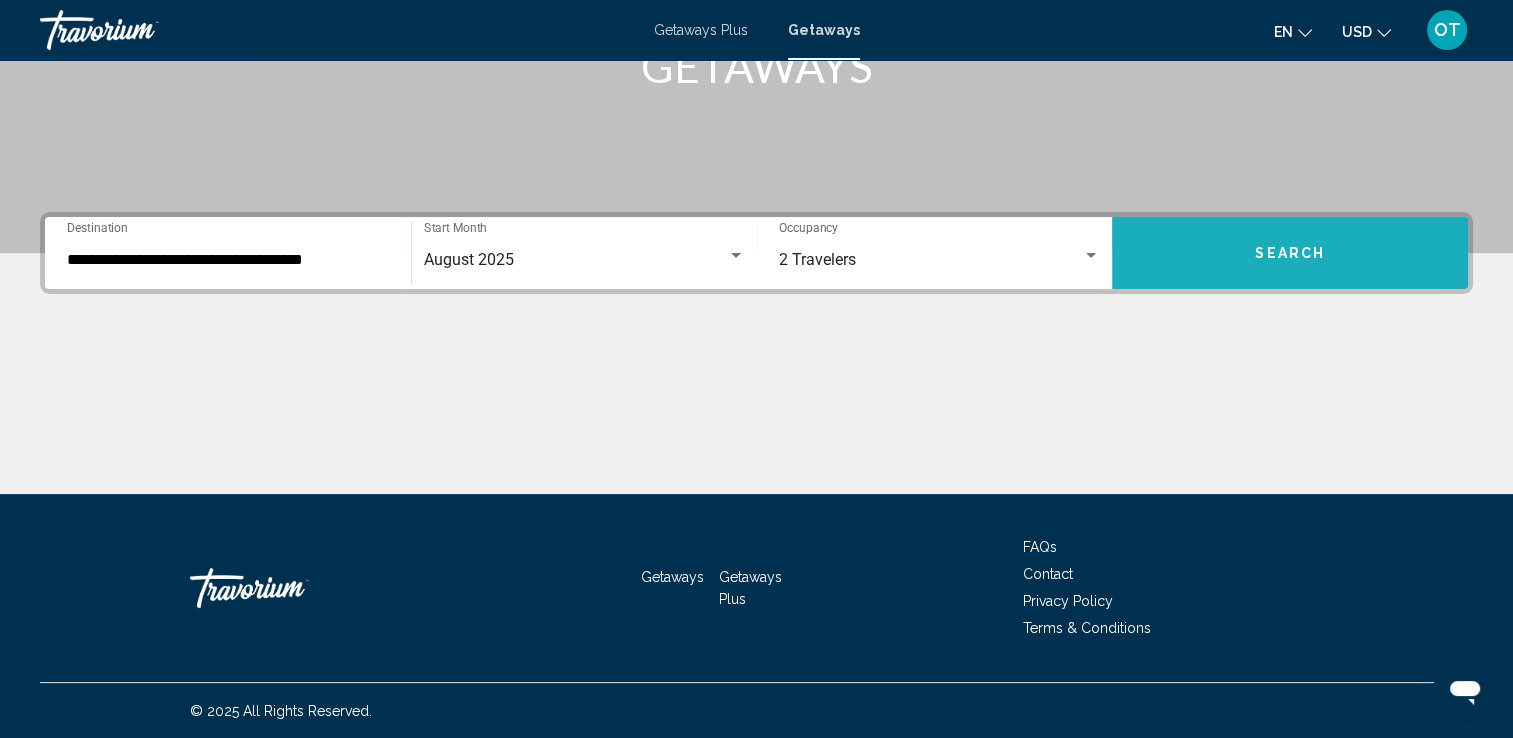 click on "Search" at bounding box center [1290, 253] 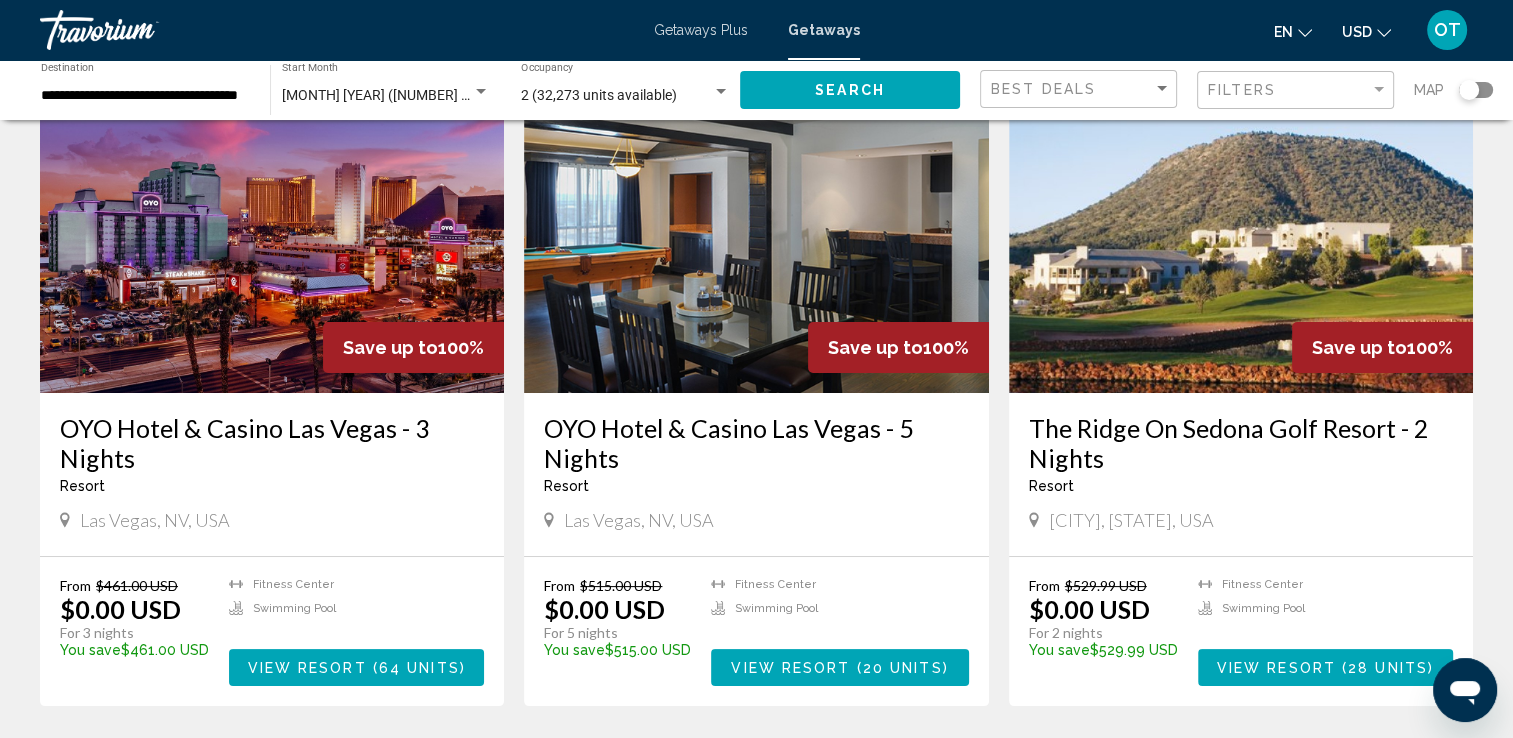 scroll, scrollTop: 0, scrollLeft: 0, axis: both 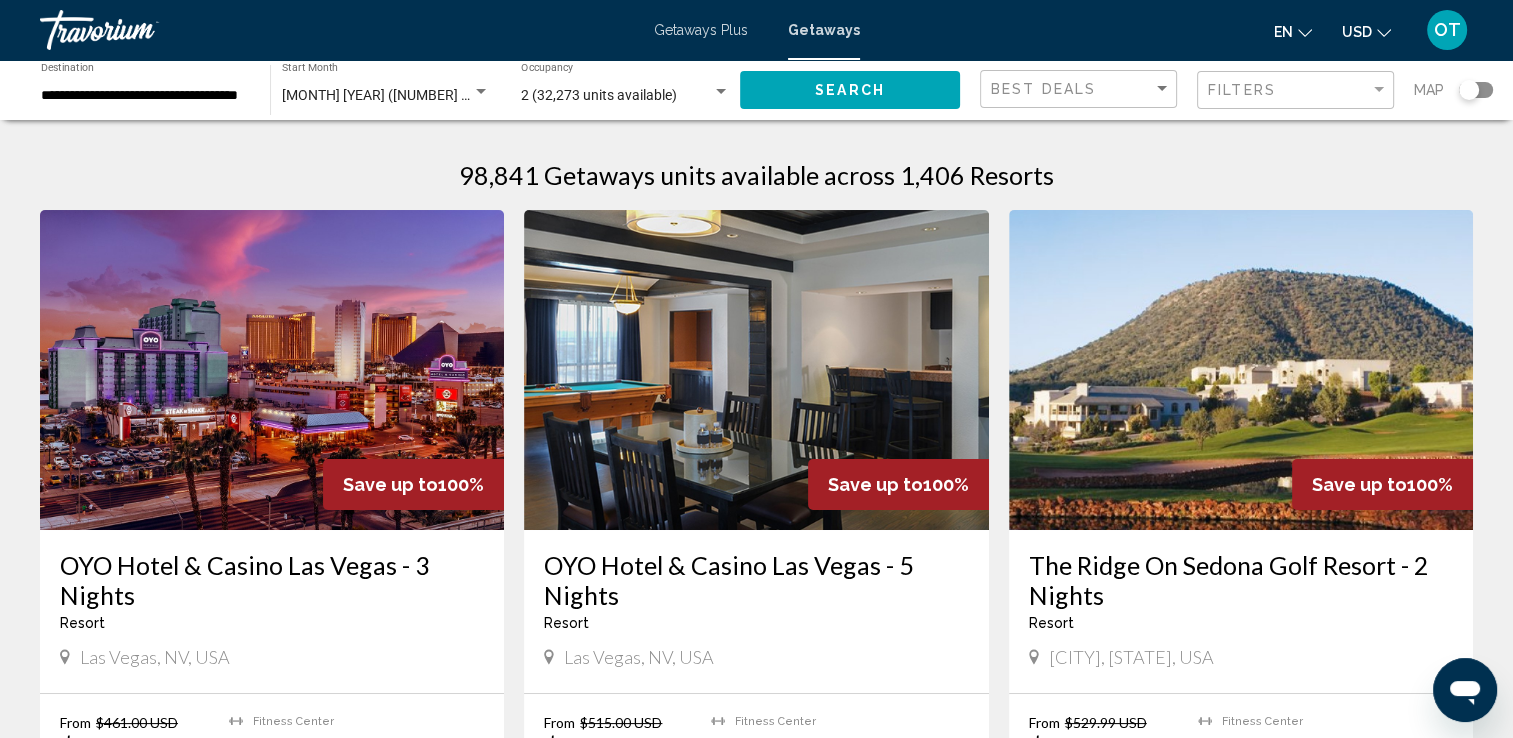 click at bounding box center (140, 30) 